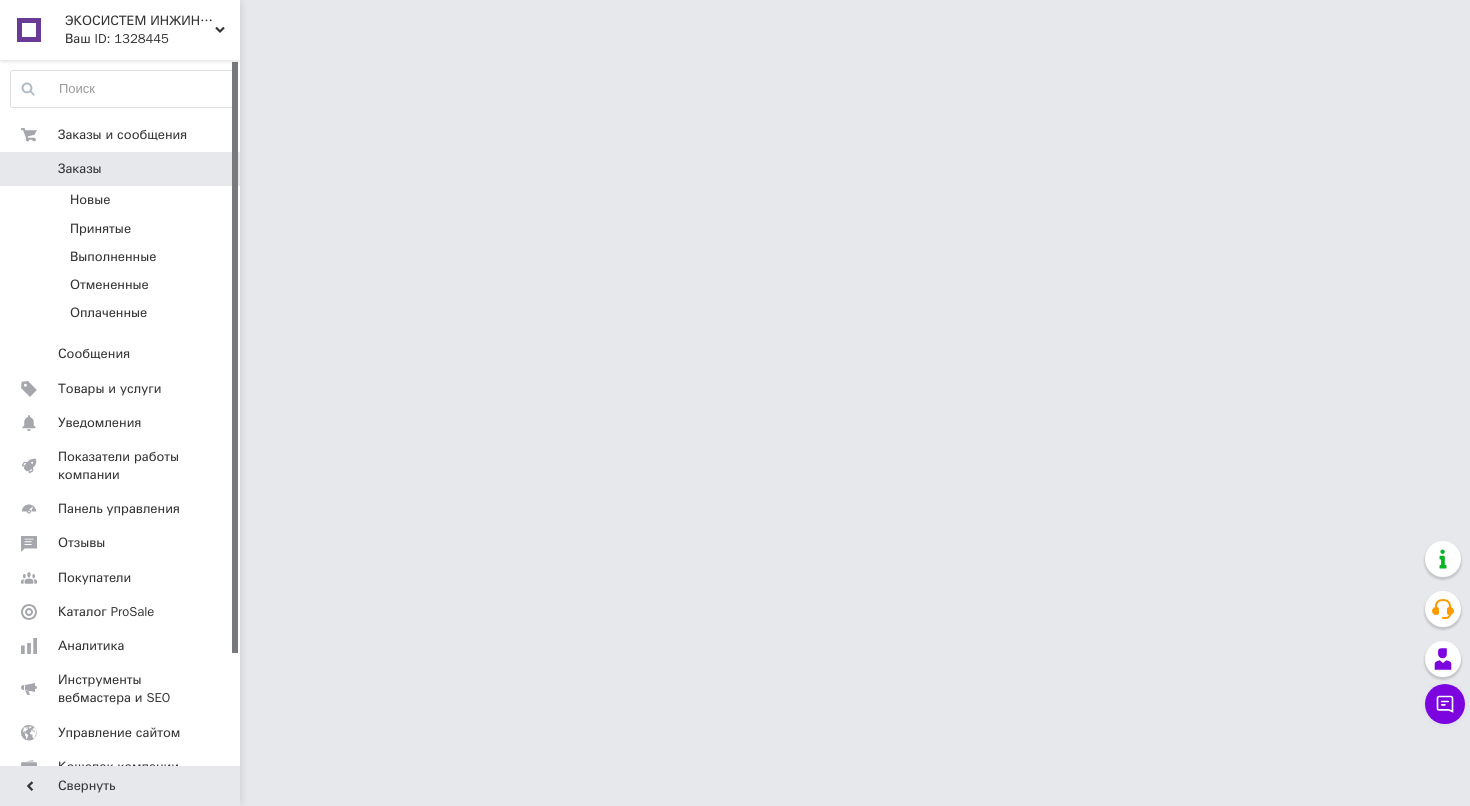 scroll, scrollTop: 0, scrollLeft: 0, axis: both 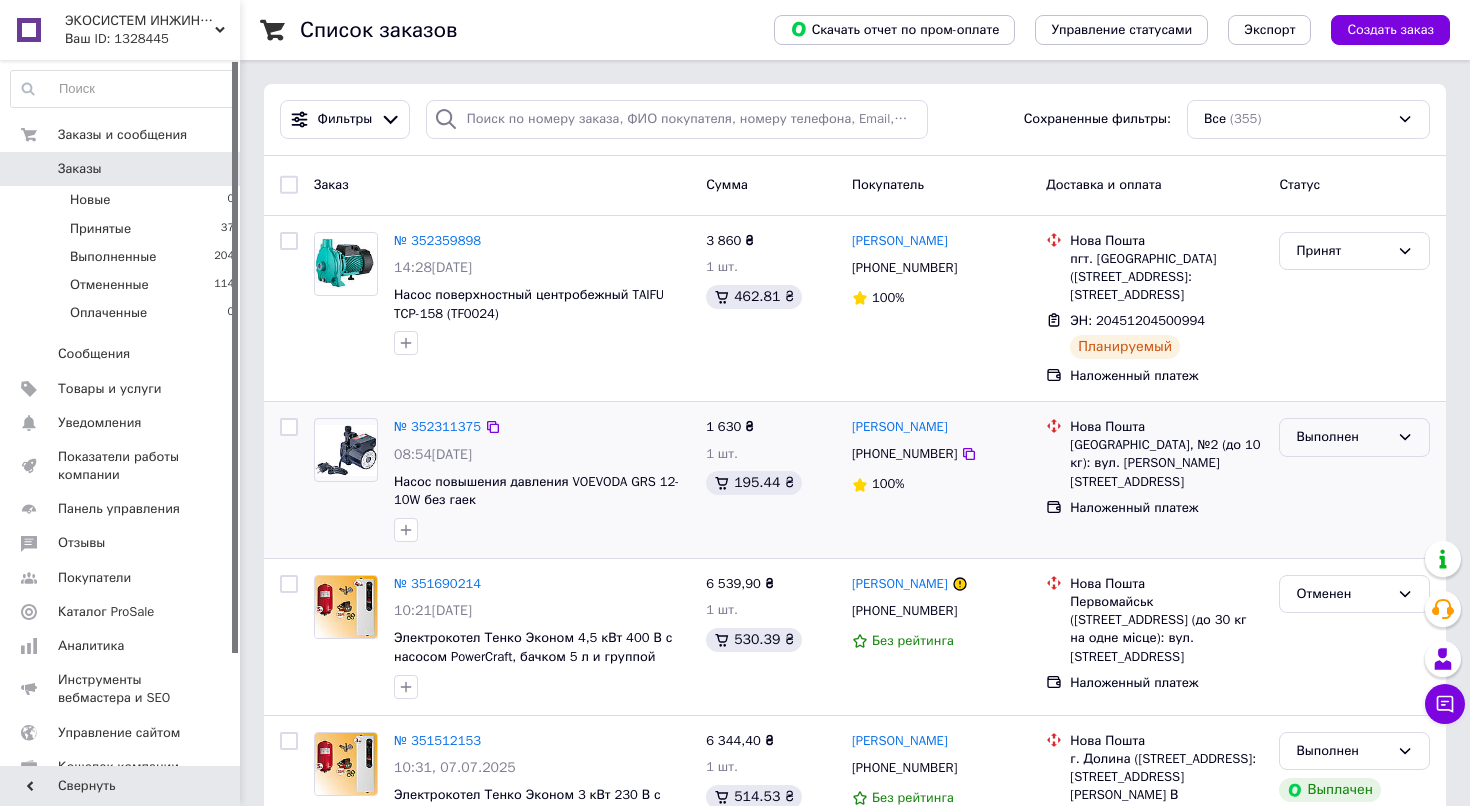 click on "Выполнен" at bounding box center [1342, 437] 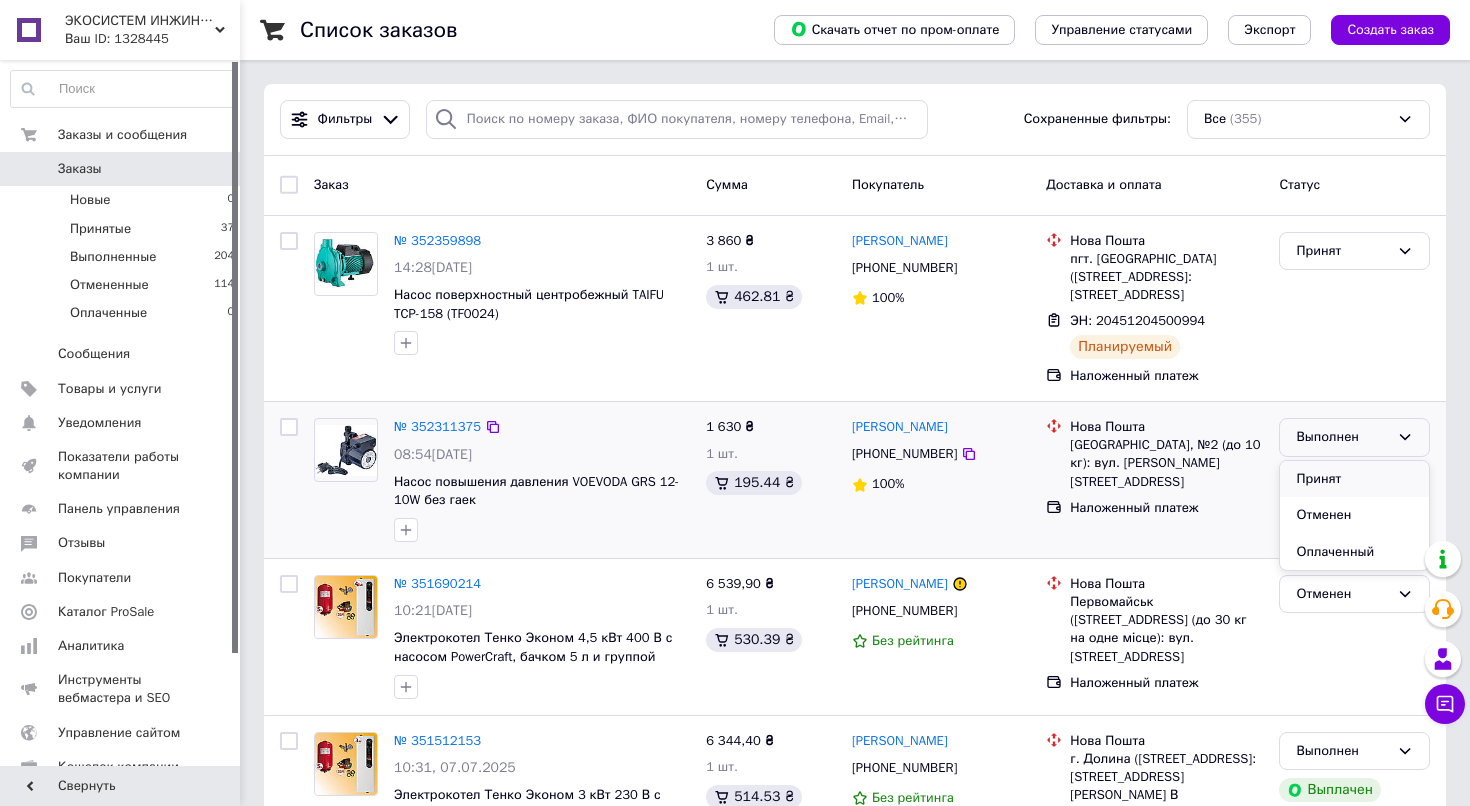 click on "Принят" at bounding box center [1354, 479] 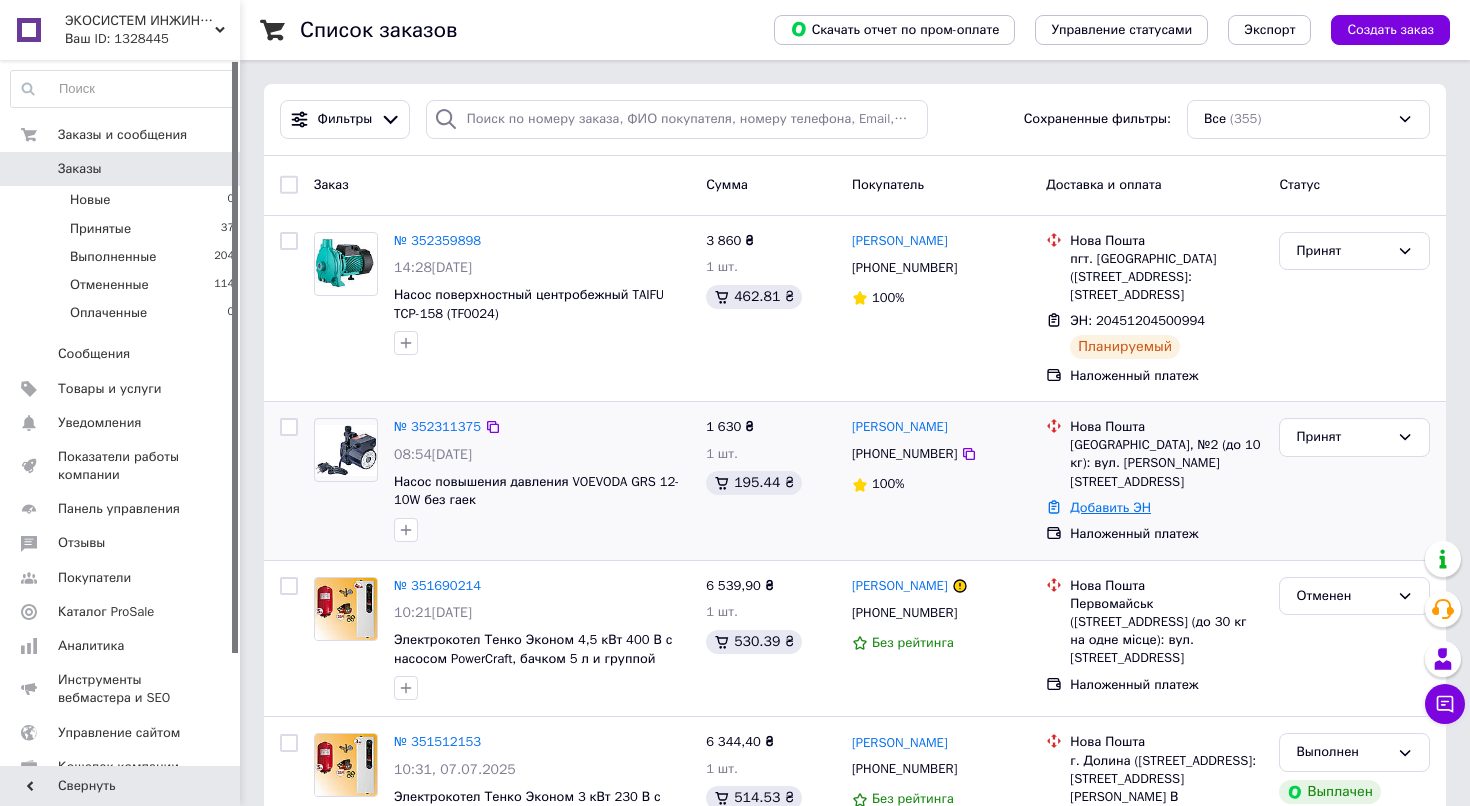 click on "Добавить ЭН" at bounding box center [1110, 507] 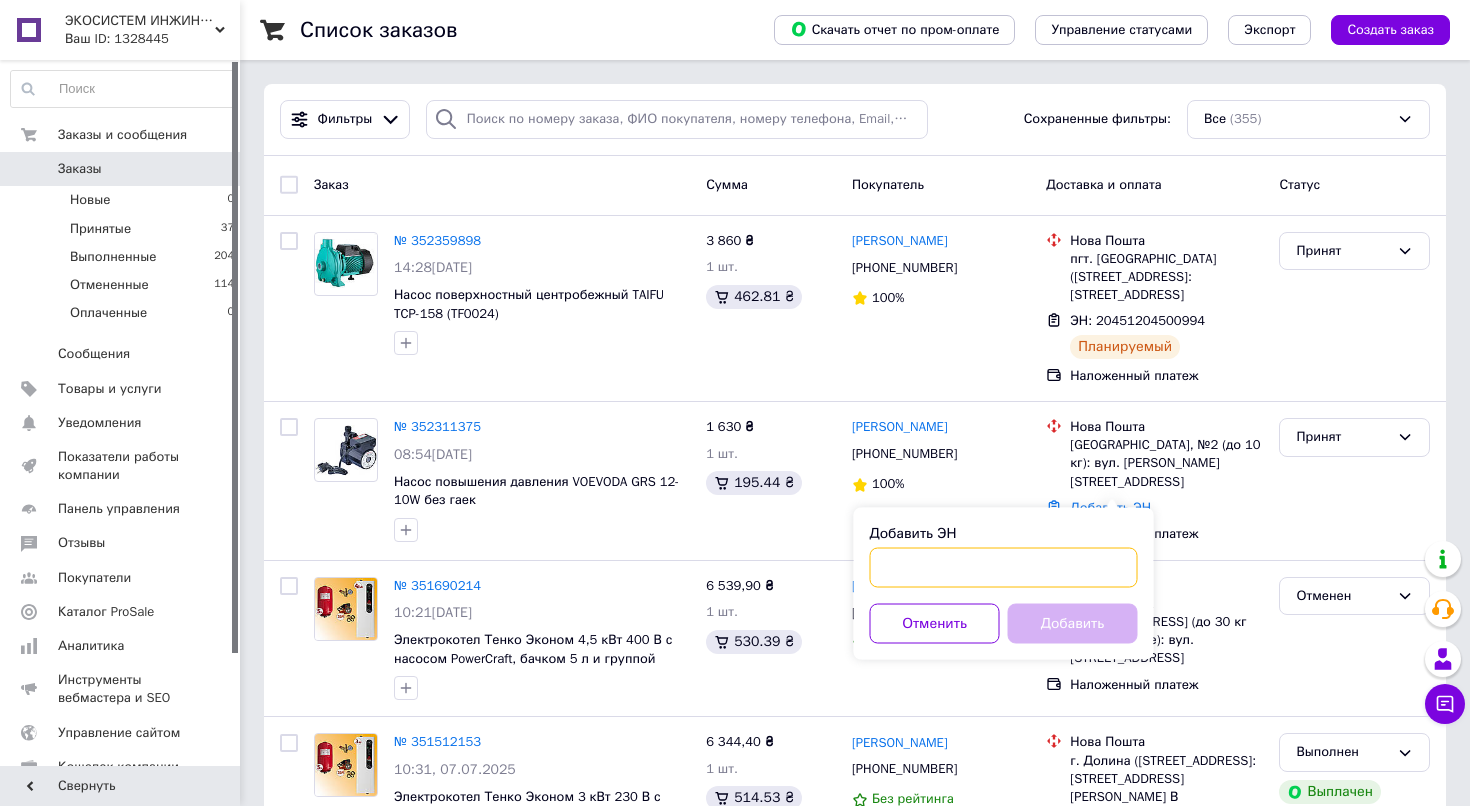 click on "Добавить ЭН" at bounding box center (1004, 568) 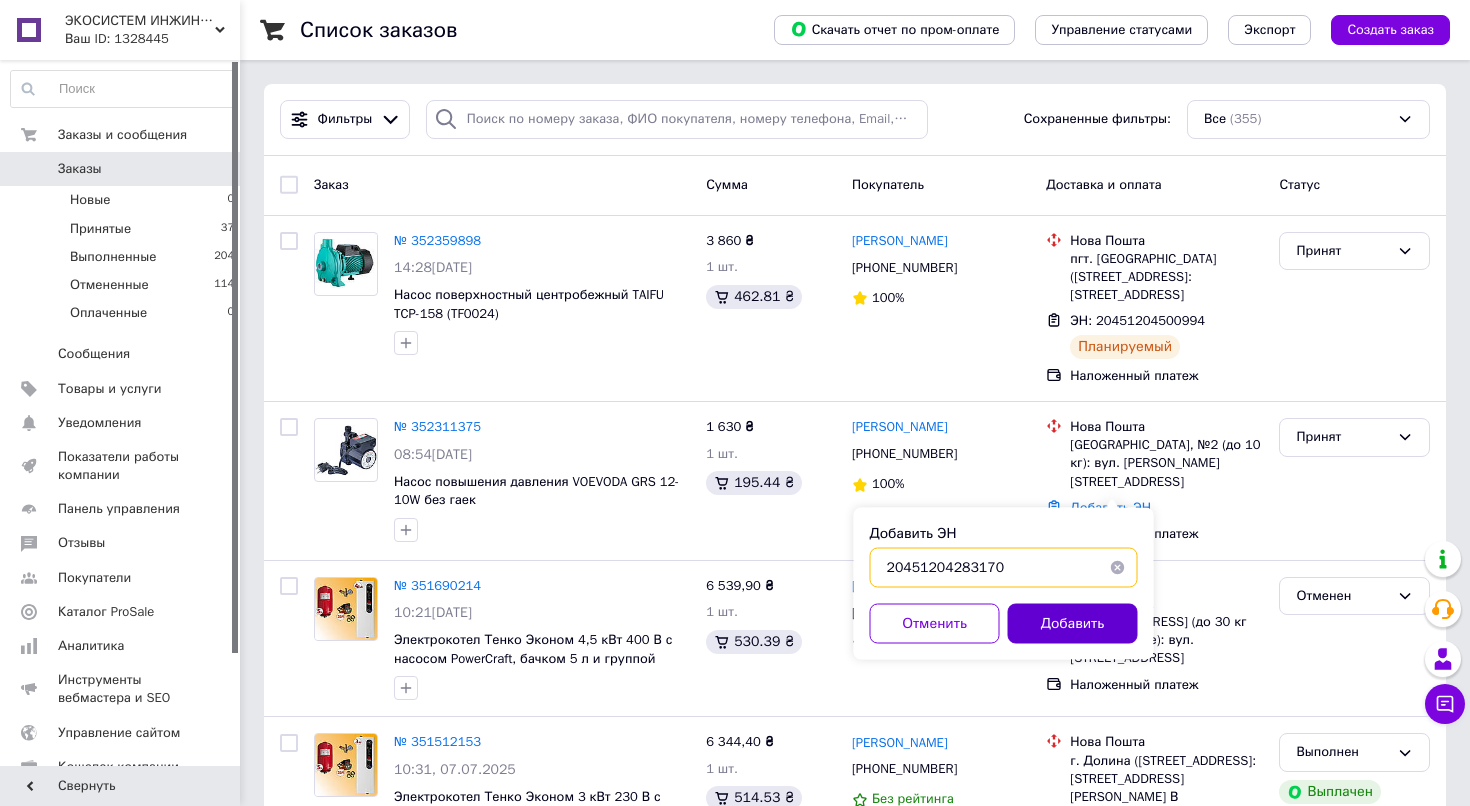 type on "20451204283170" 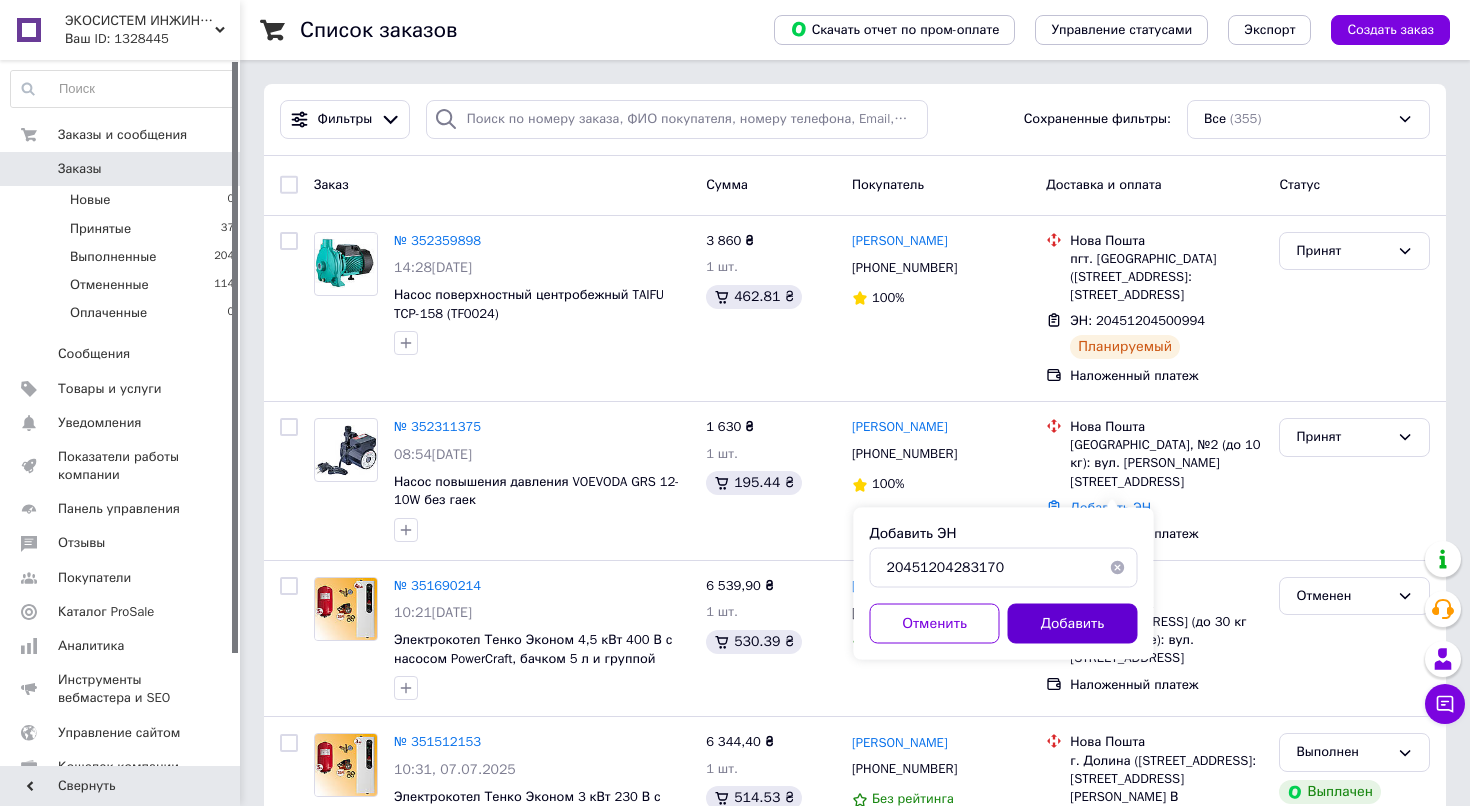 click on "Добавить" at bounding box center (1073, 624) 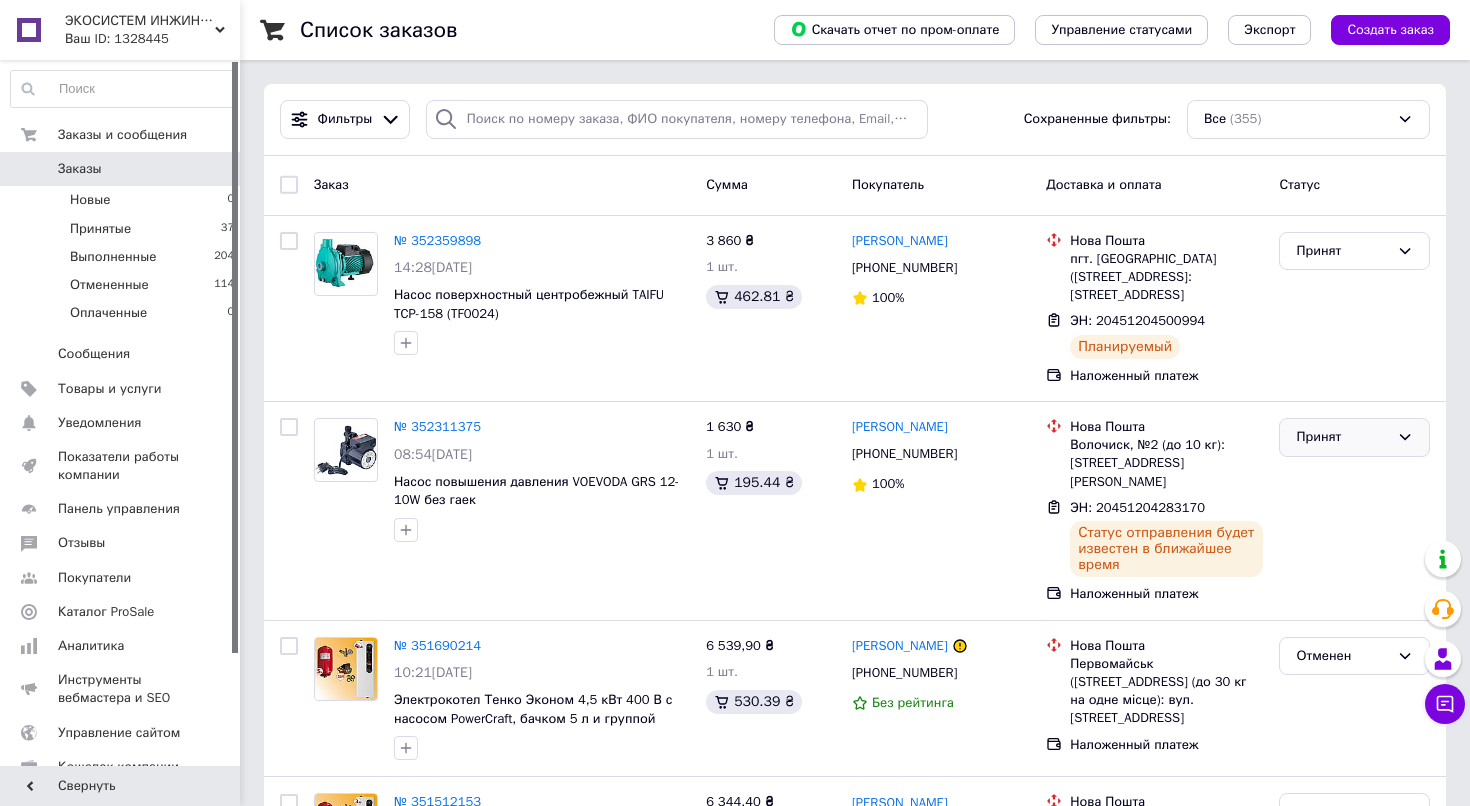 click 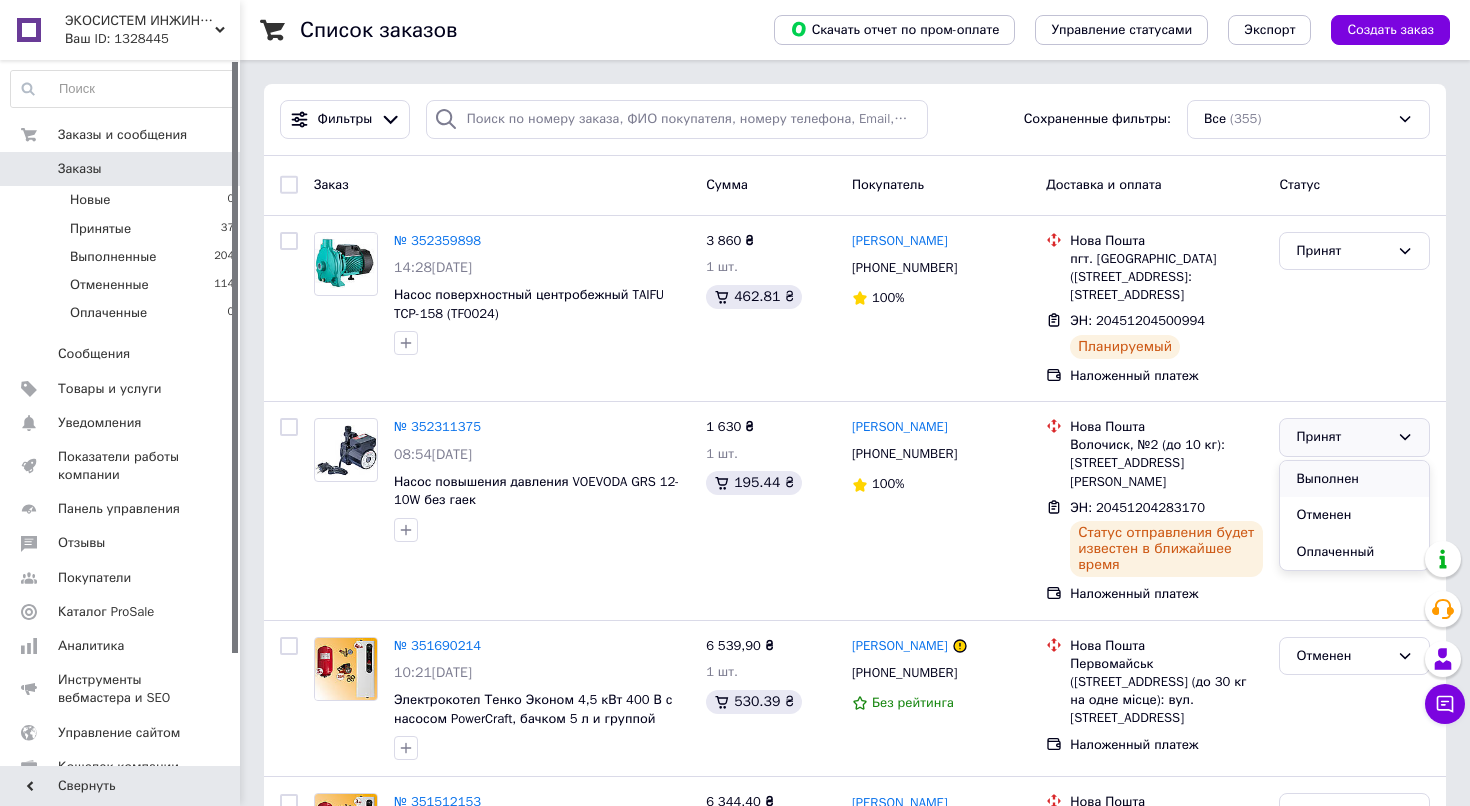click on "Выполнен" at bounding box center (1354, 479) 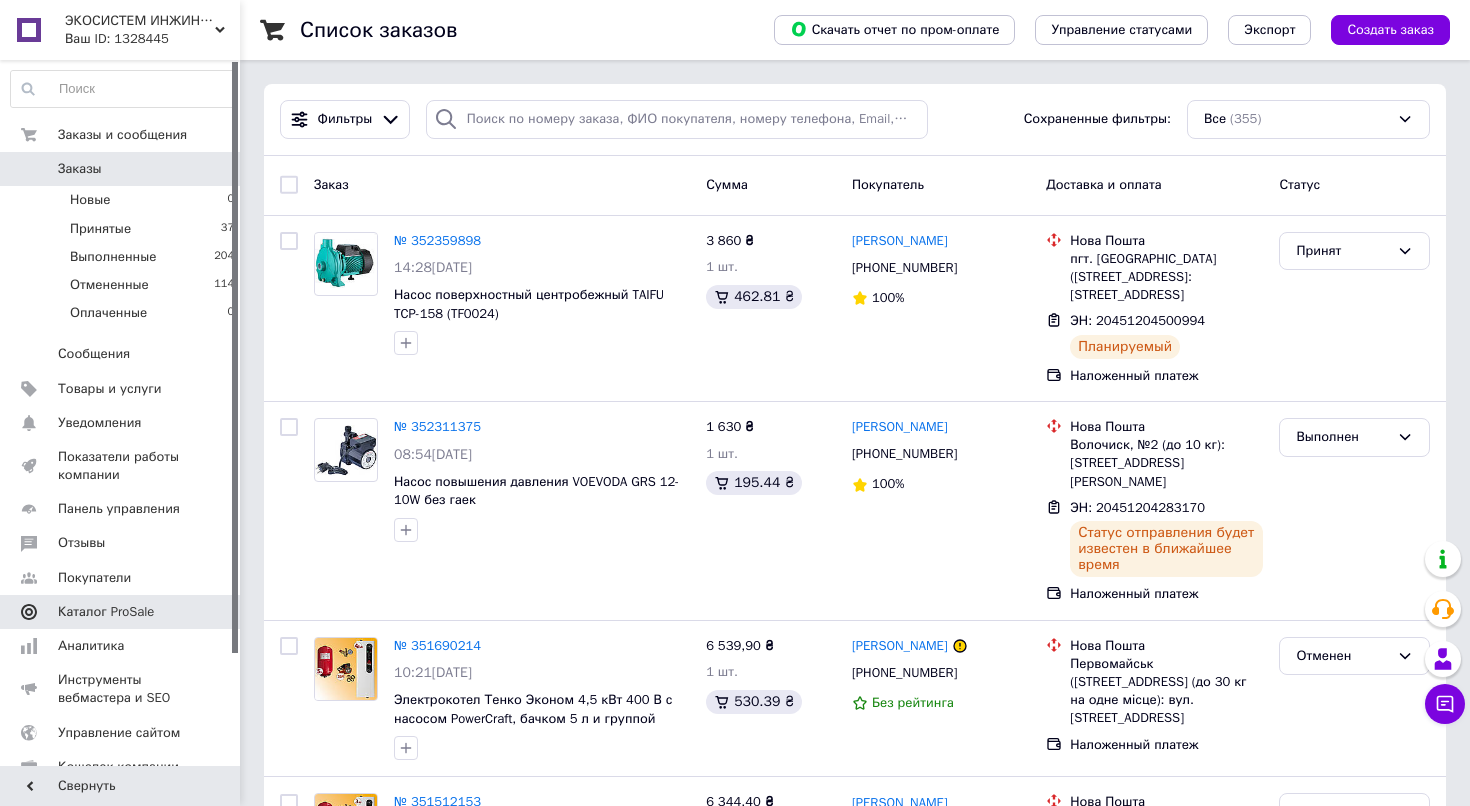 click at bounding box center [29, 612] 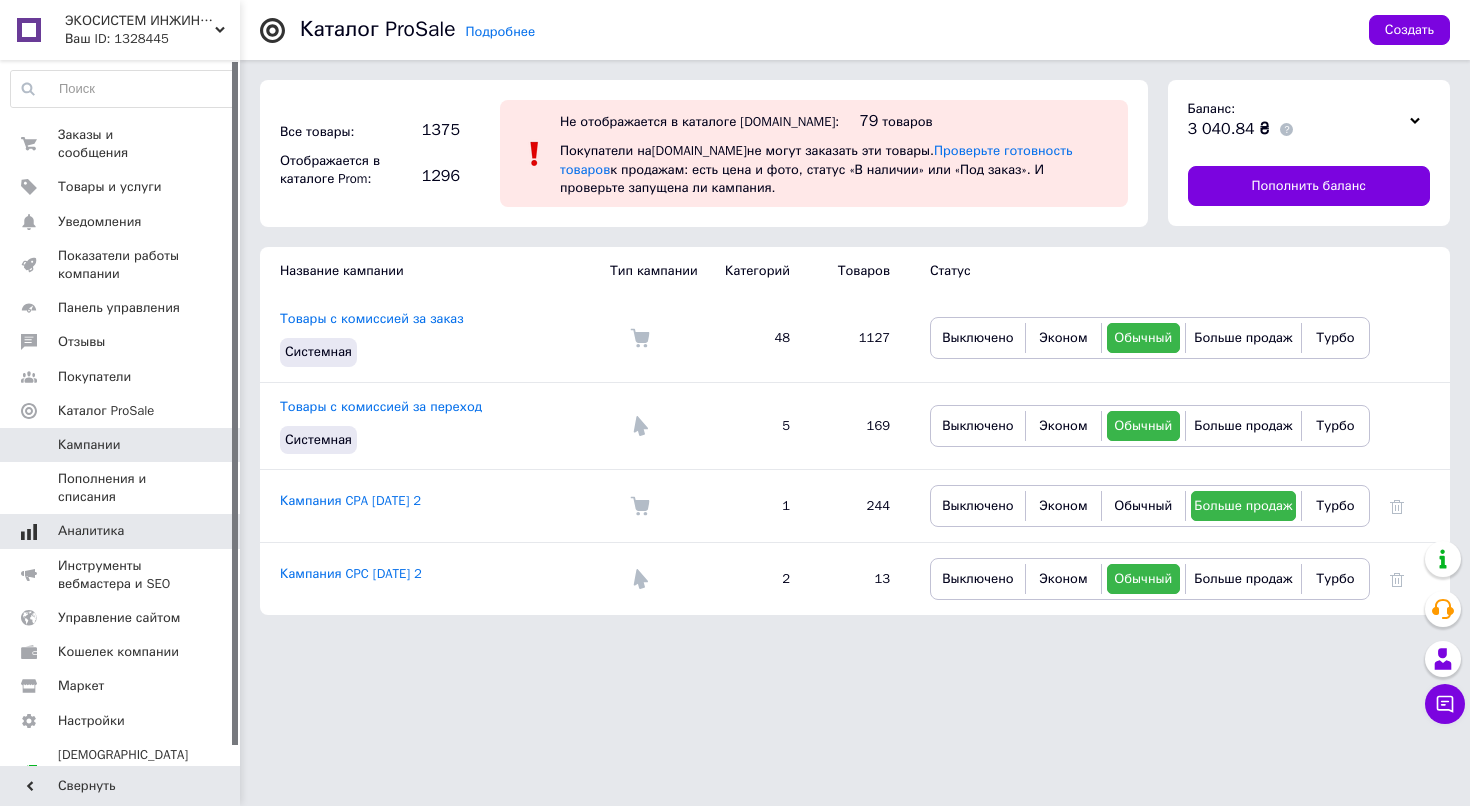 click on "Аналитика" at bounding box center (91, 531) 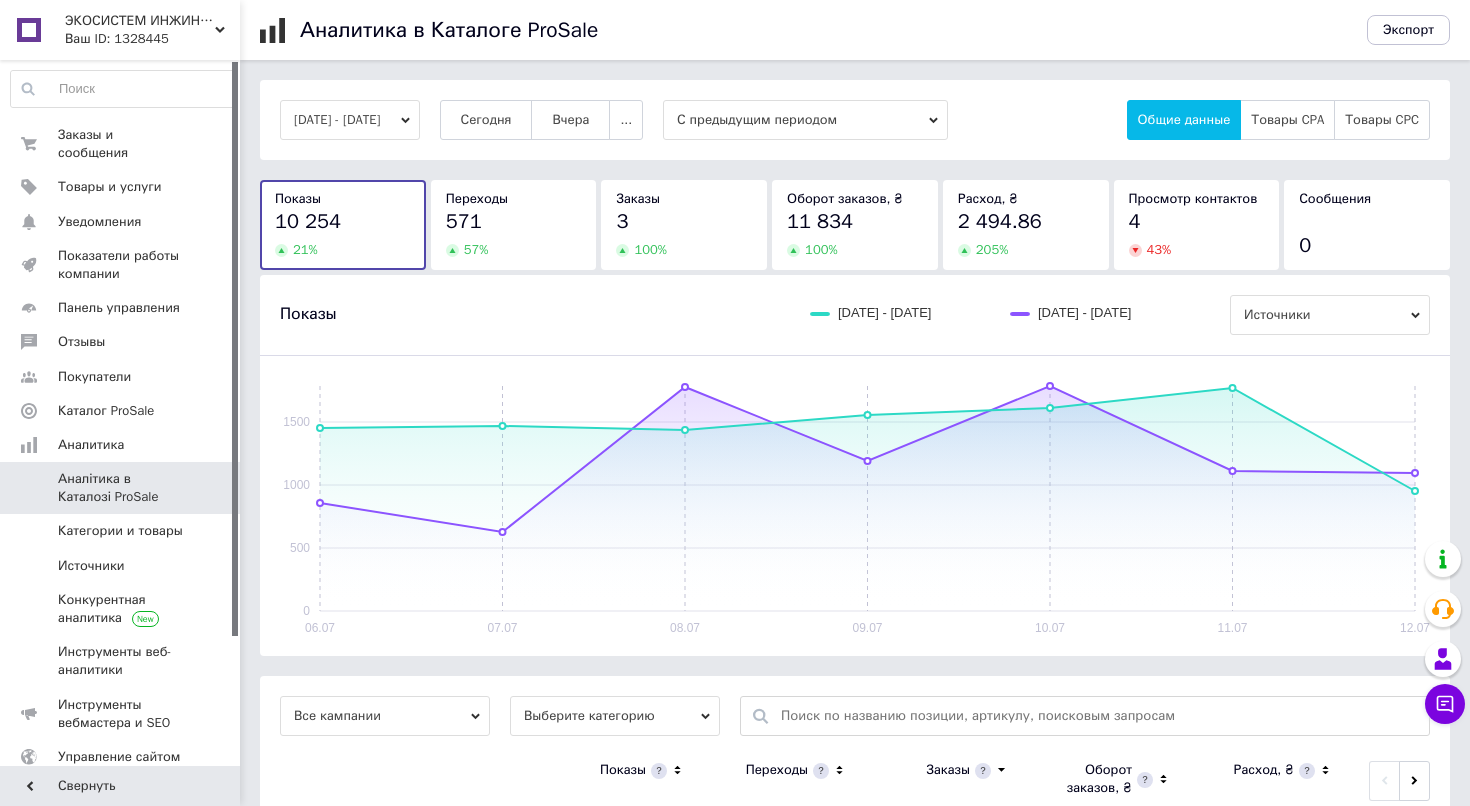 click on "571" at bounding box center (514, 222) 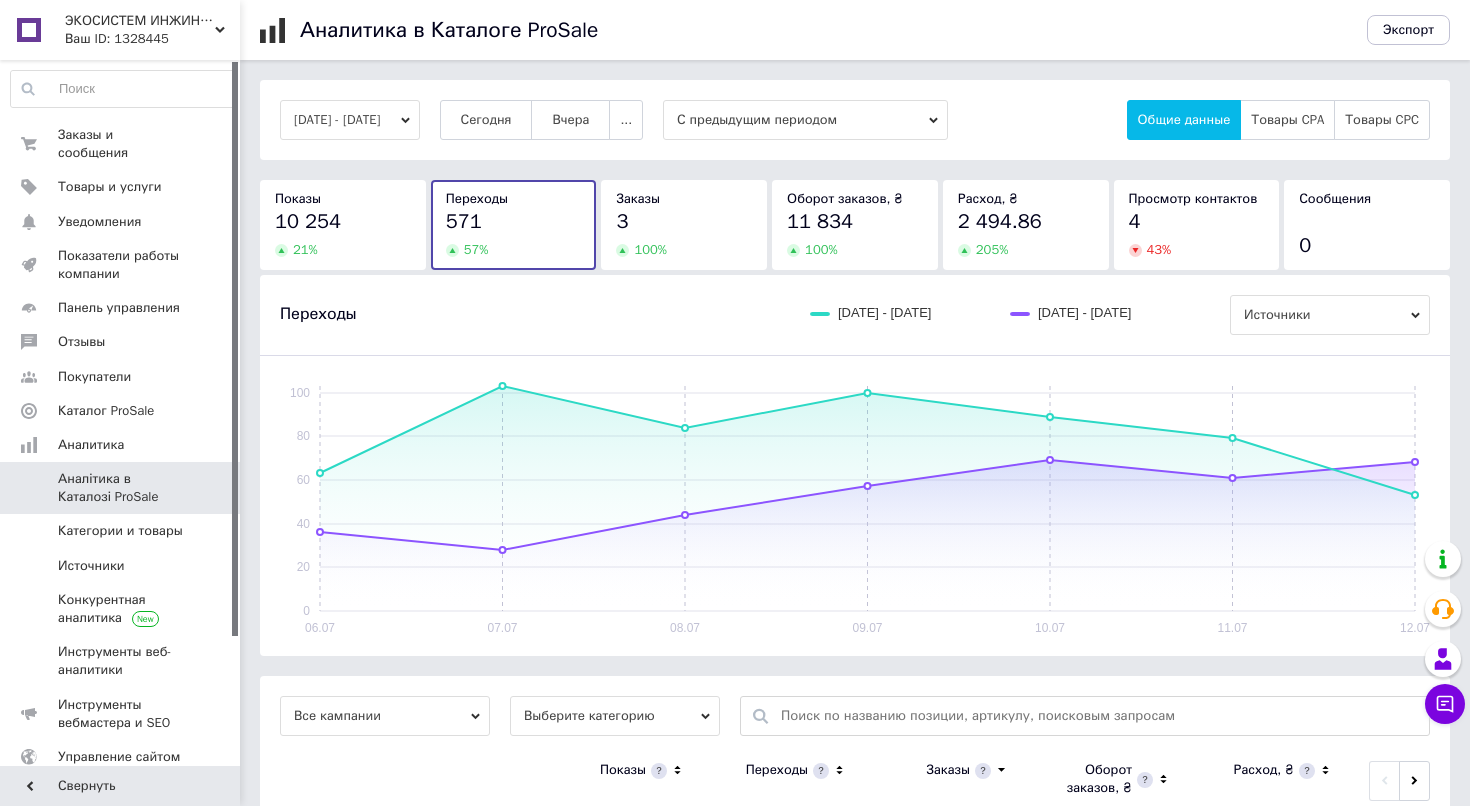 click on "3" at bounding box center (684, 222) 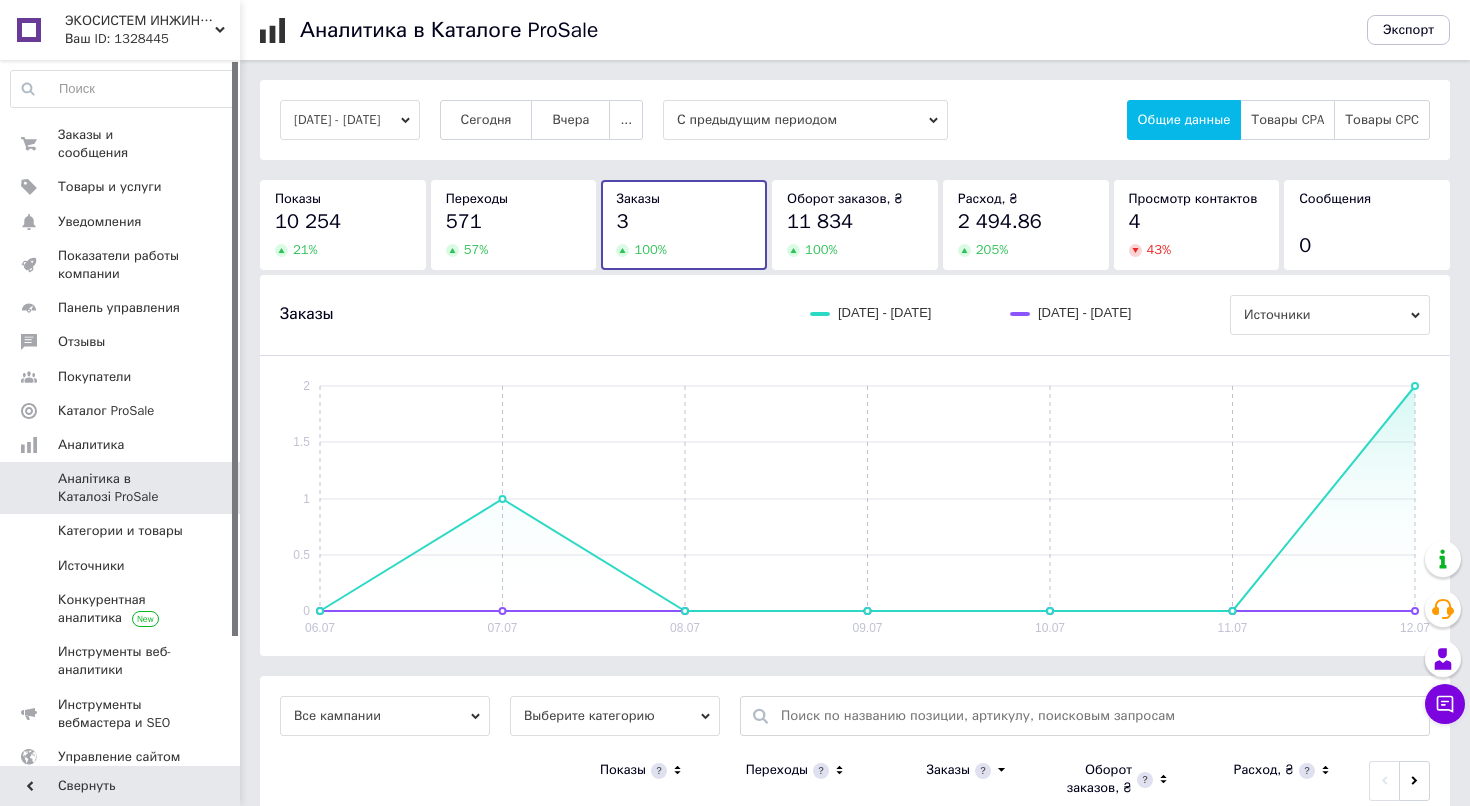 click on "100 %" at bounding box center [855, 250] 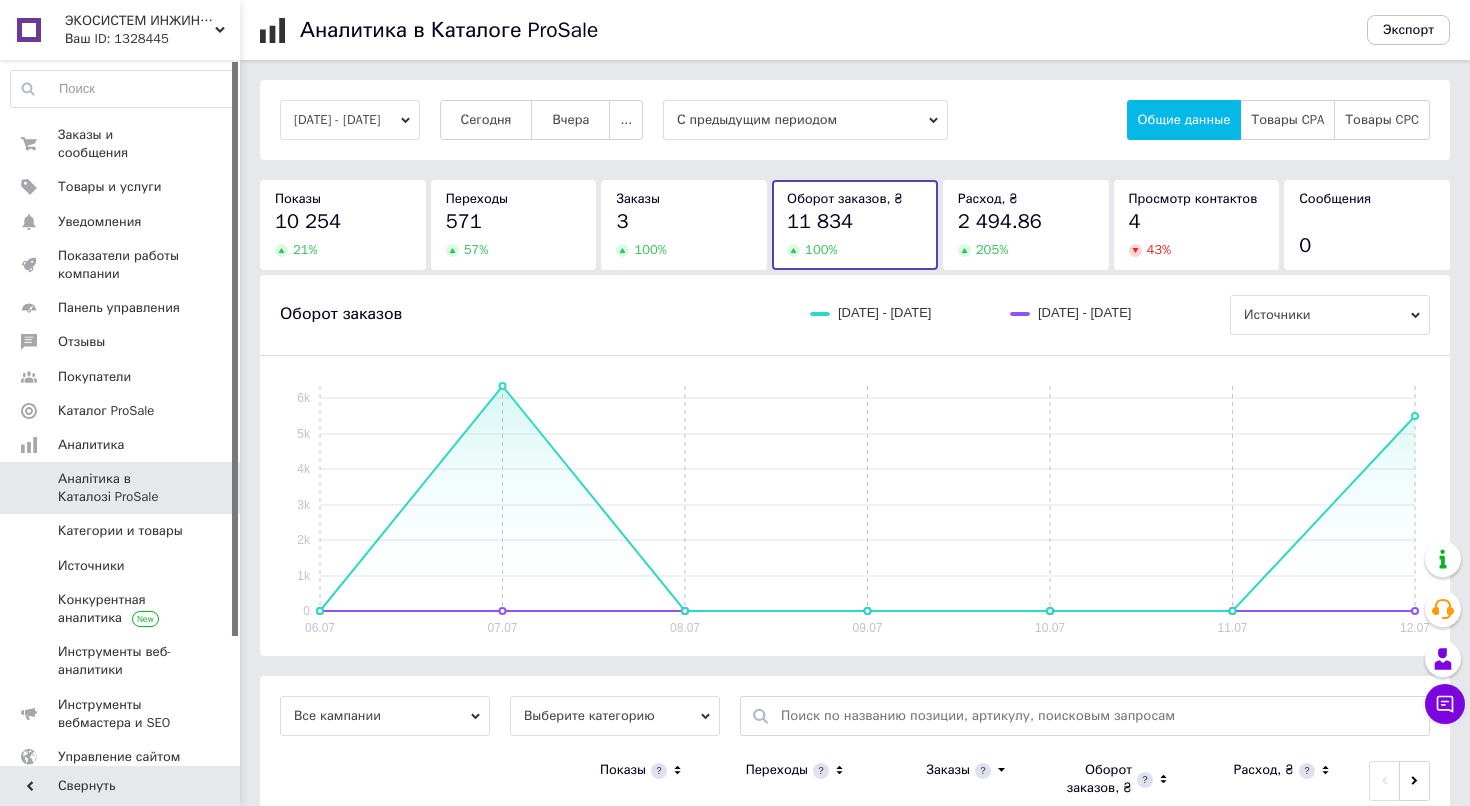 click on "2 494.86 205 %" at bounding box center (1026, 233) 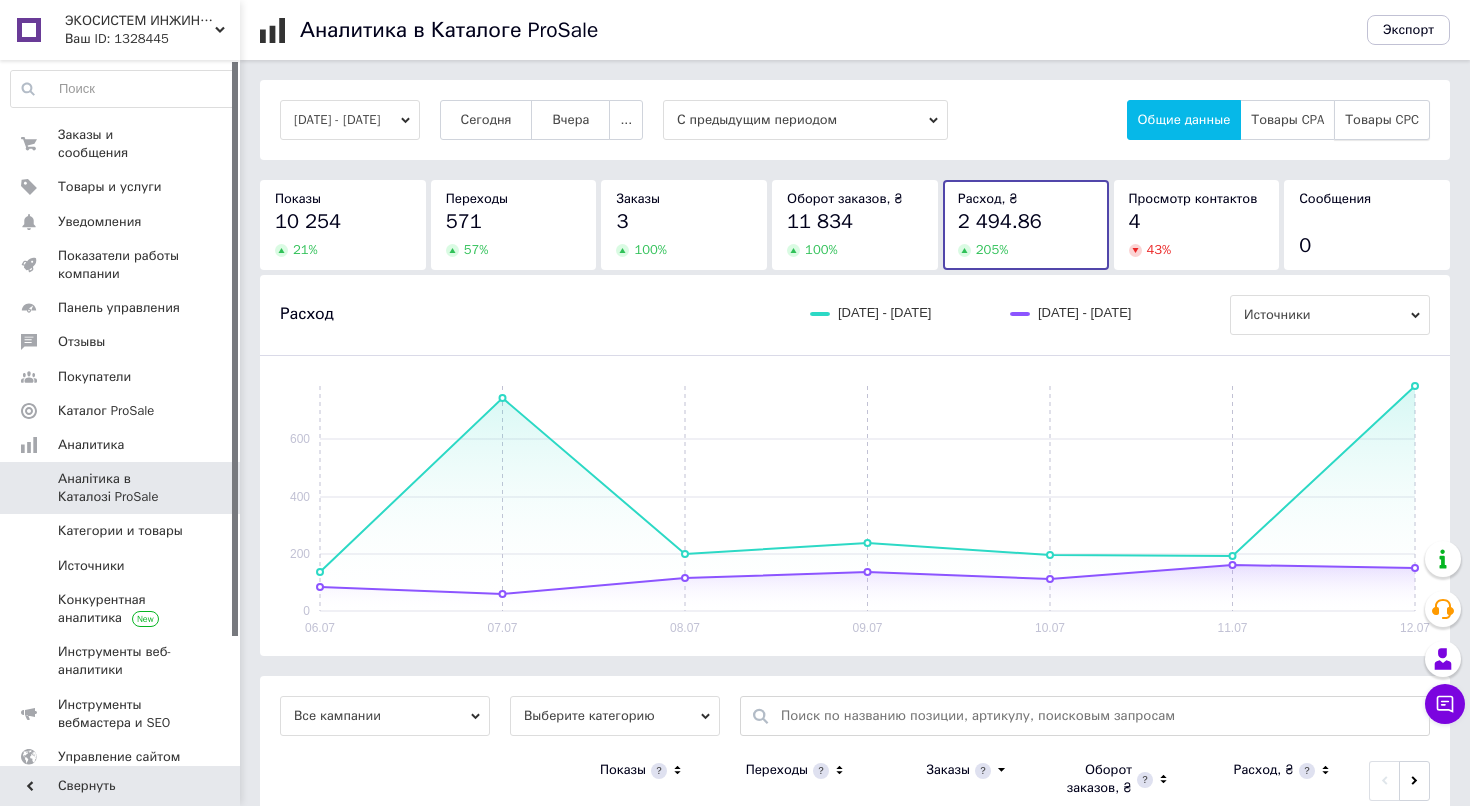 click on "Товары CPC" at bounding box center (1382, 120) 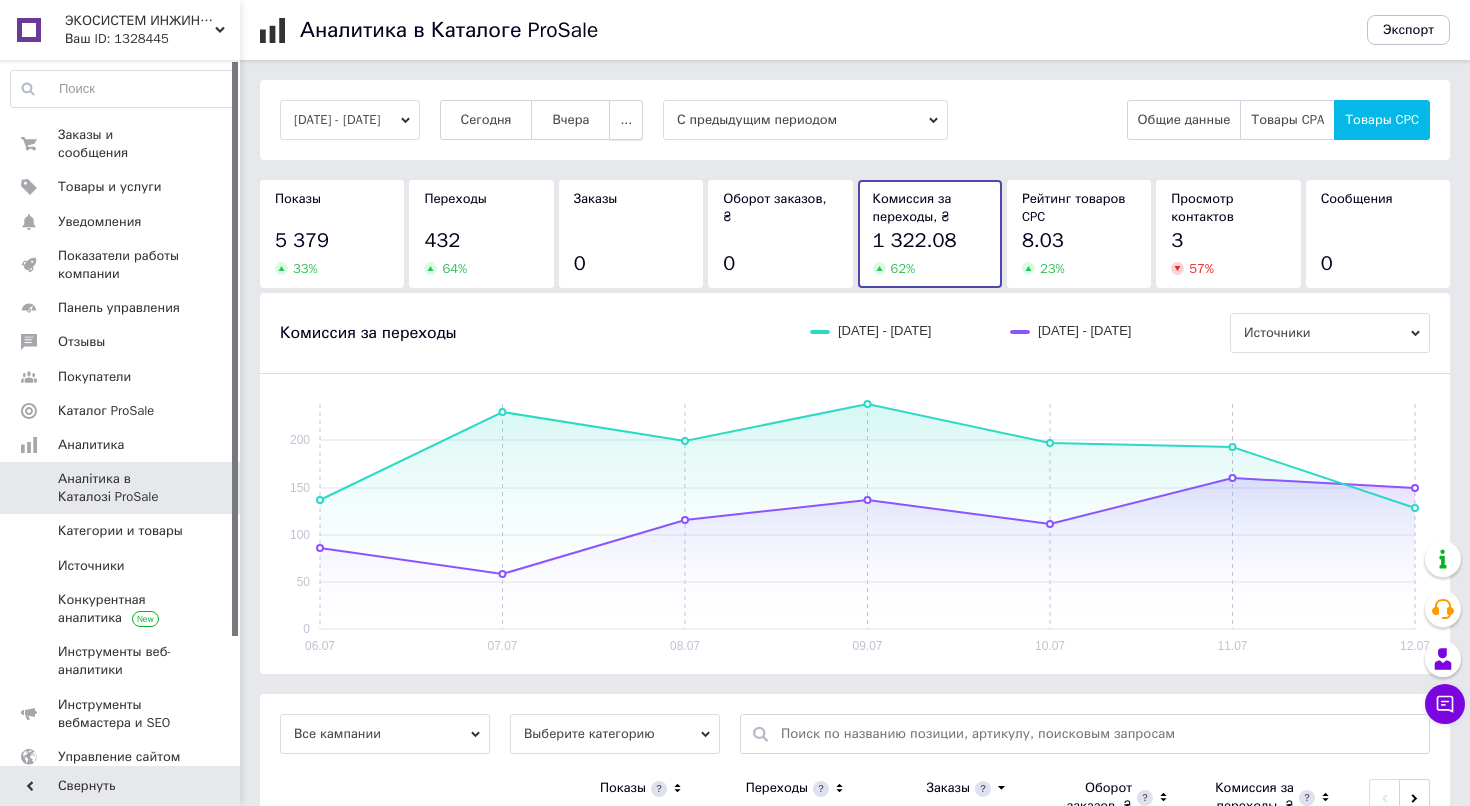 click on "..." at bounding box center (626, 120) 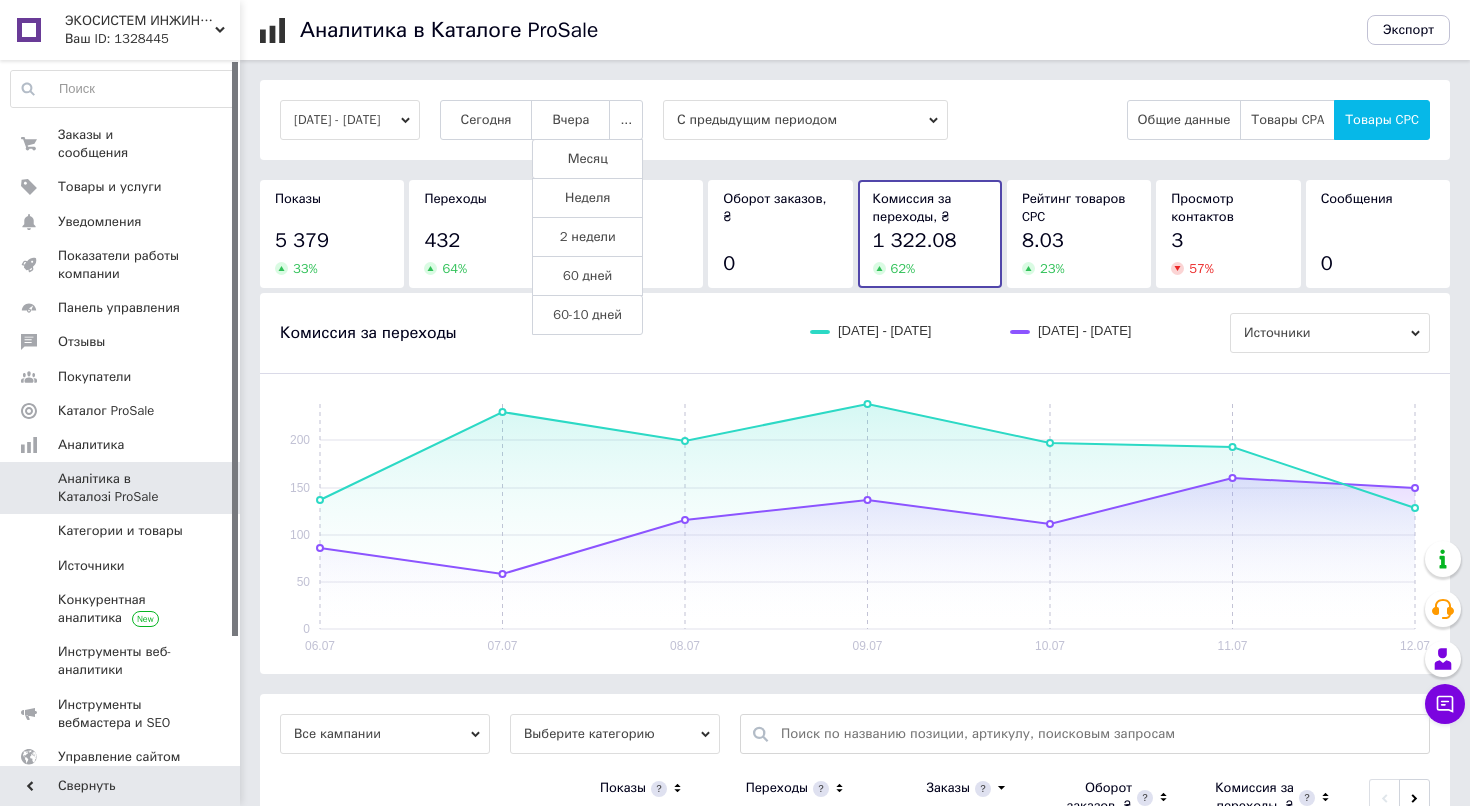 click on "Месяц" at bounding box center (587, 159) 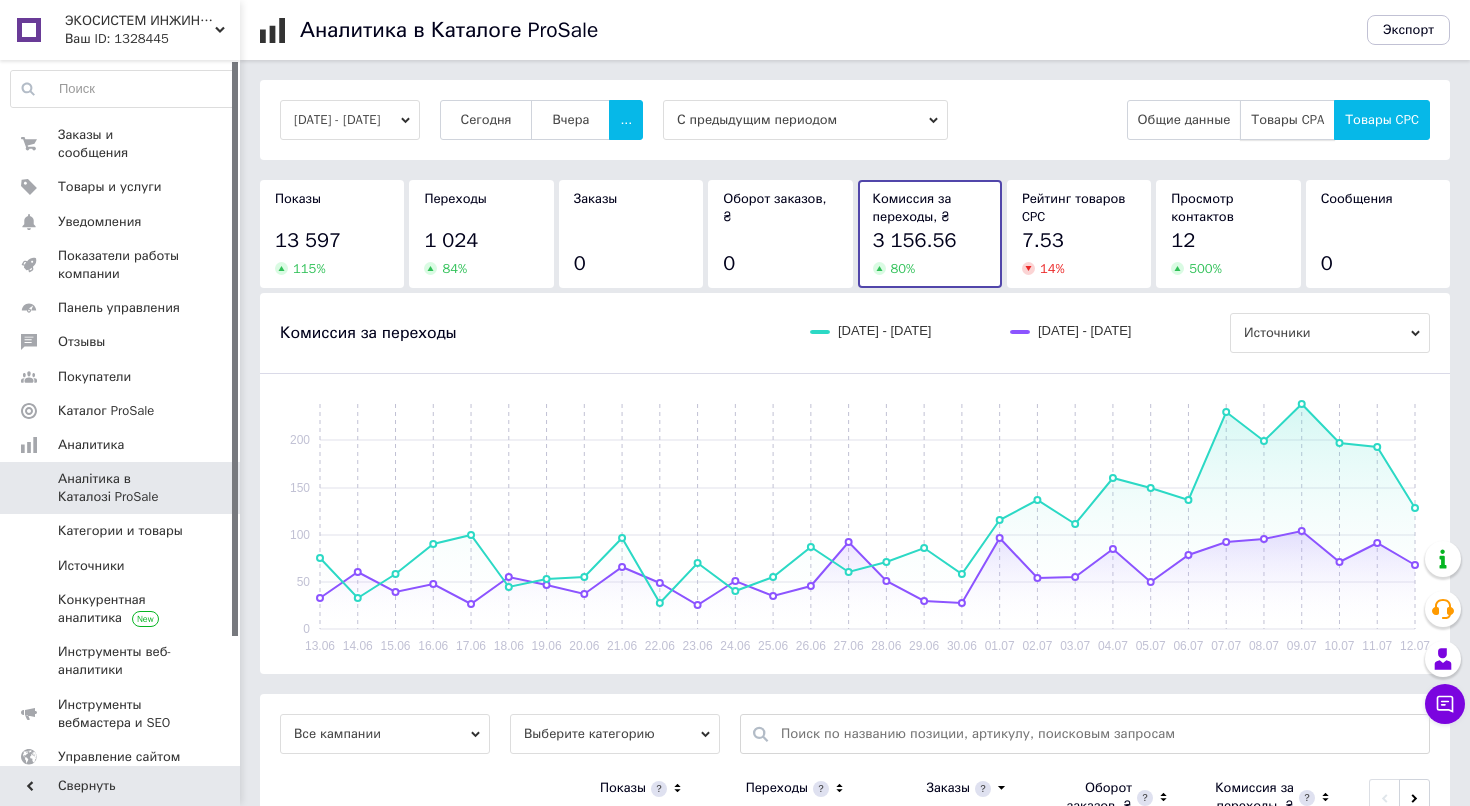 click on "Товары CPA" at bounding box center (1287, 120) 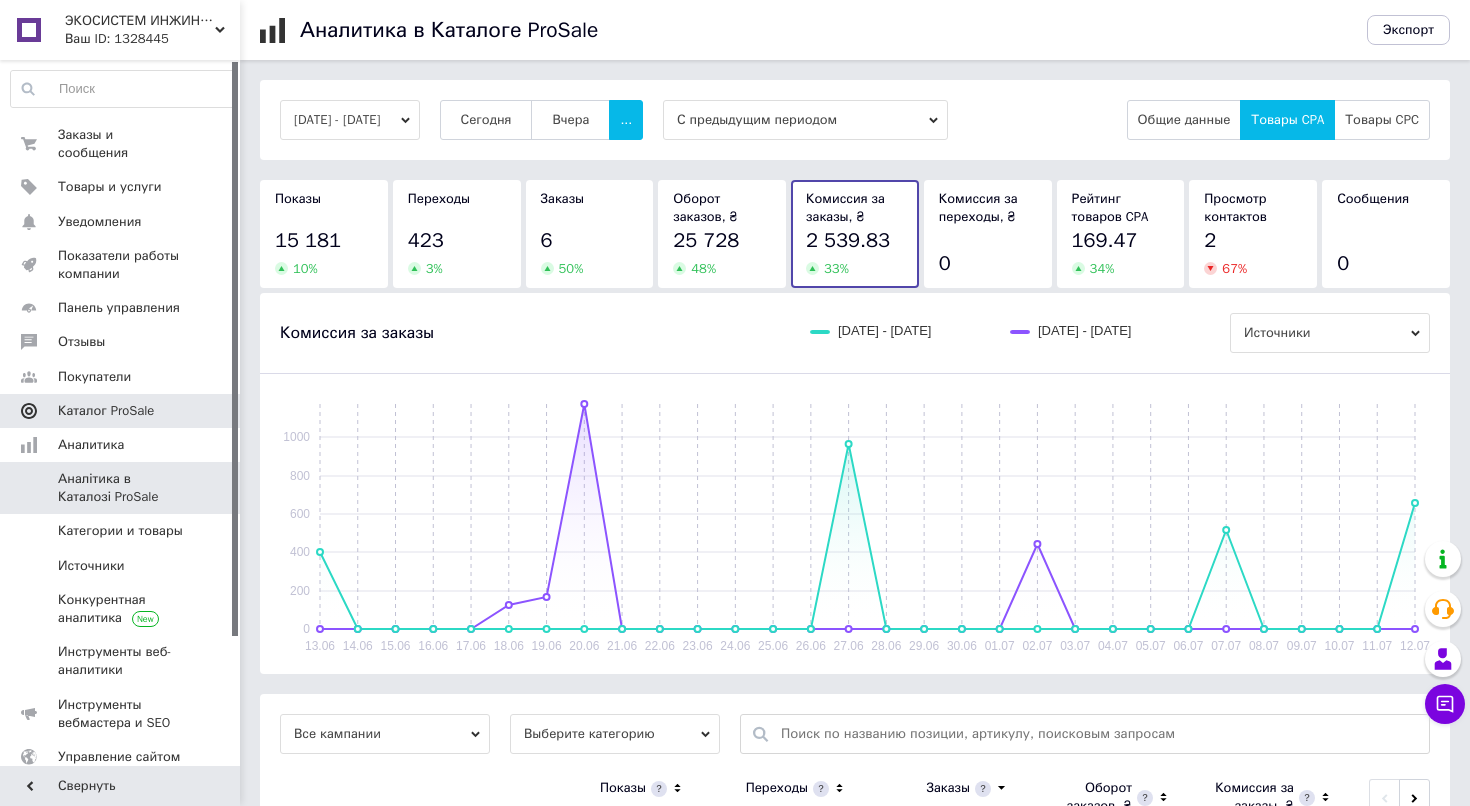 click on "Каталог ProSale" at bounding box center [106, 411] 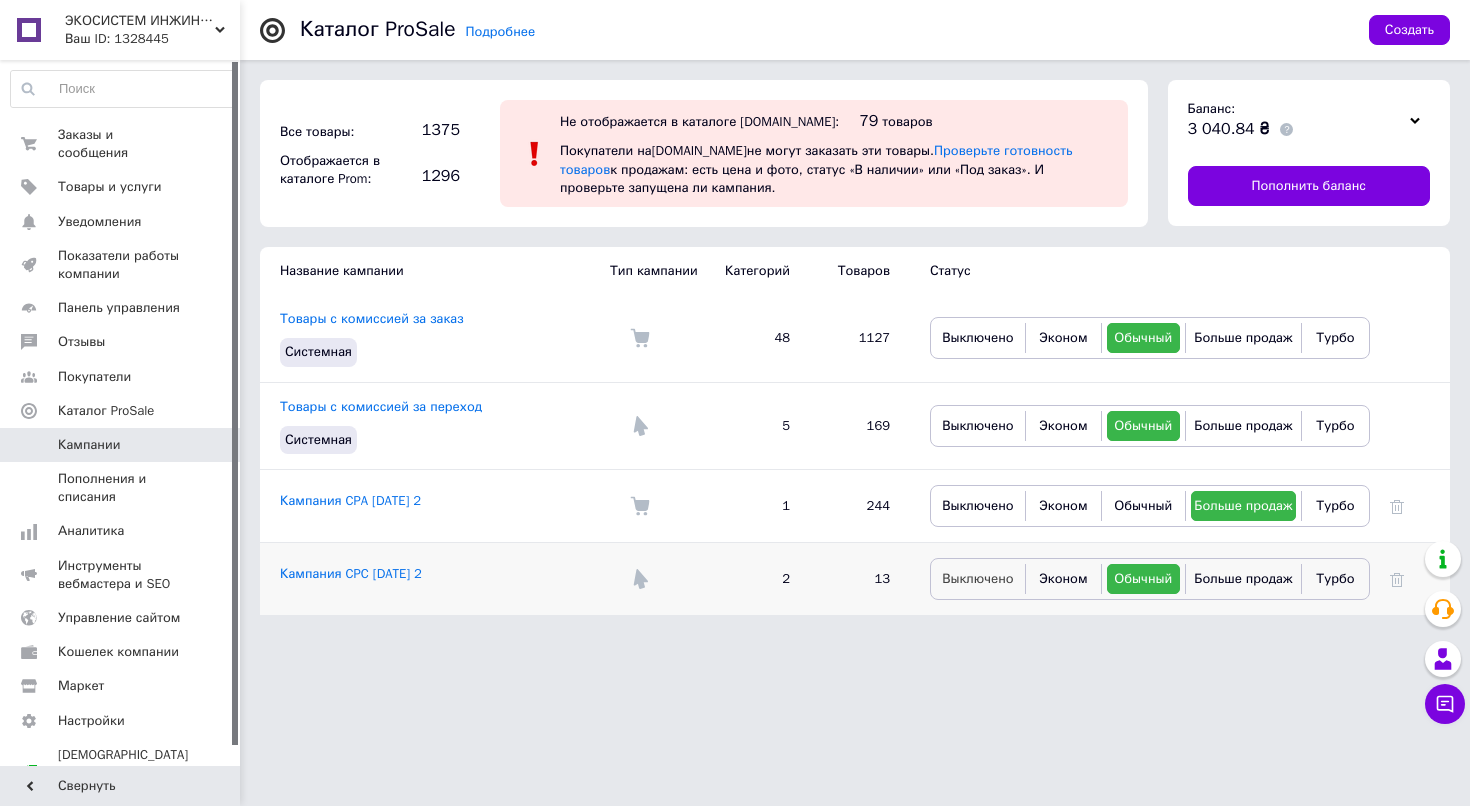 click on "Выключено" at bounding box center (978, 578) 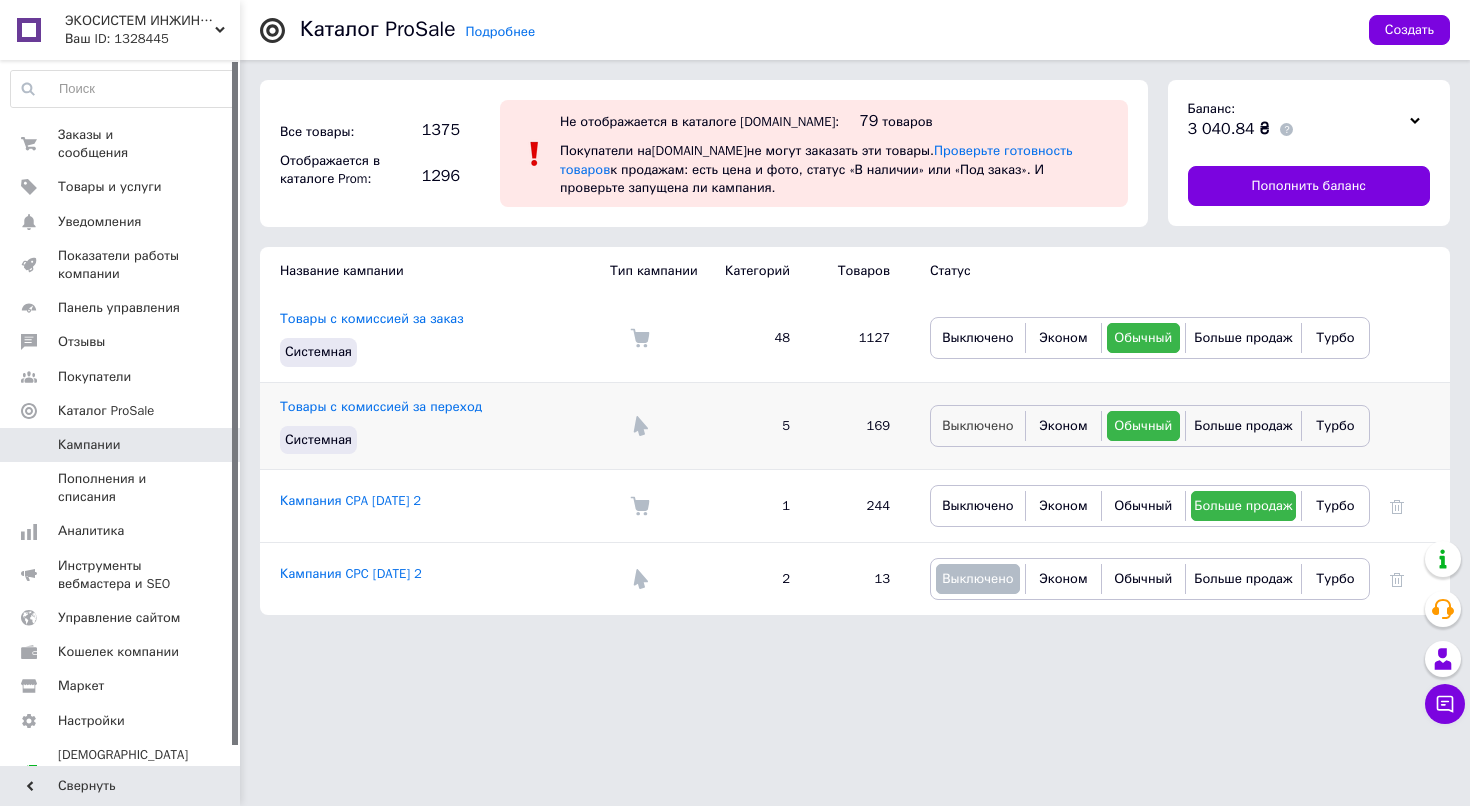 click on "Выключено" at bounding box center [978, 425] 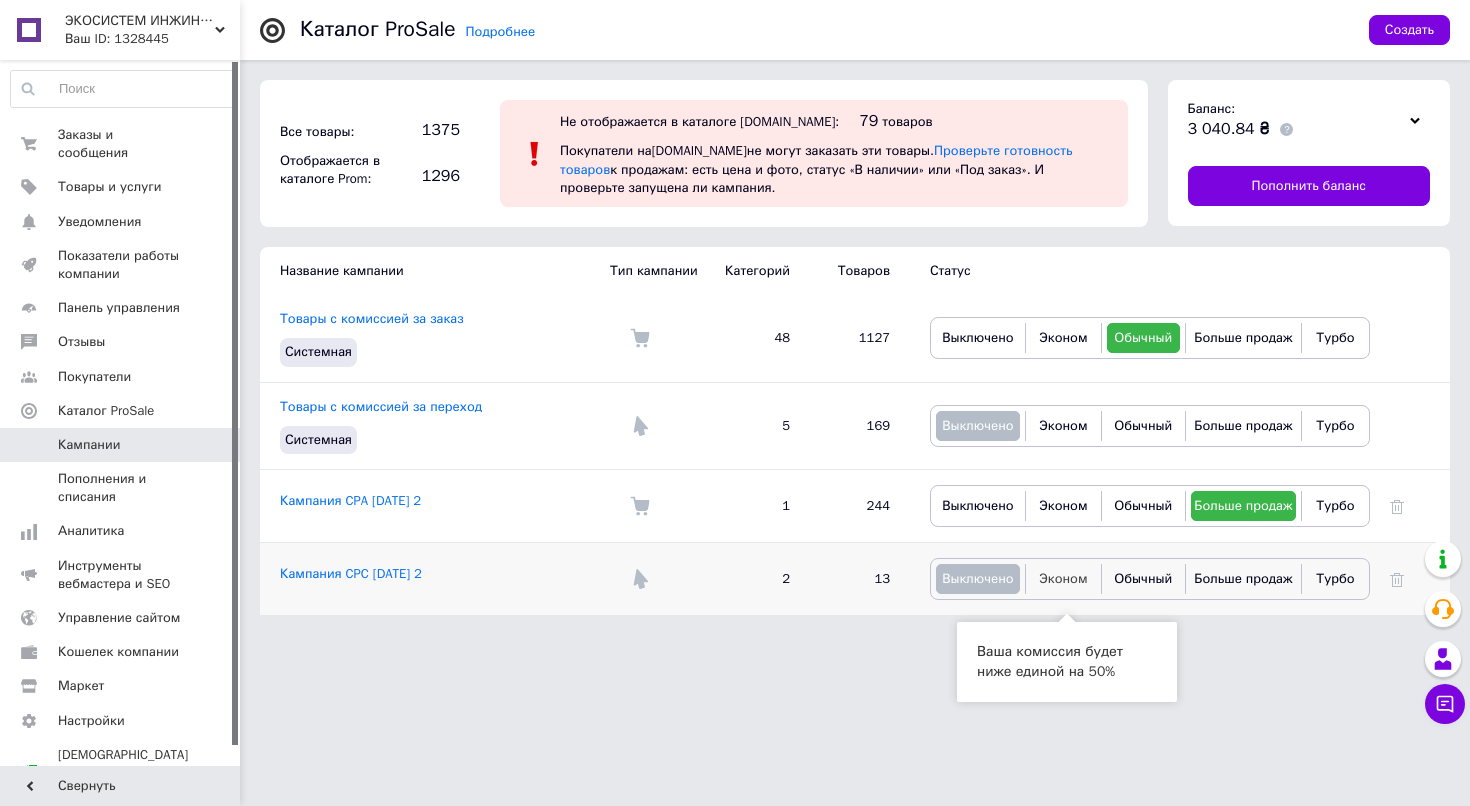 click on "Эконом" at bounding box center [1063, 578] 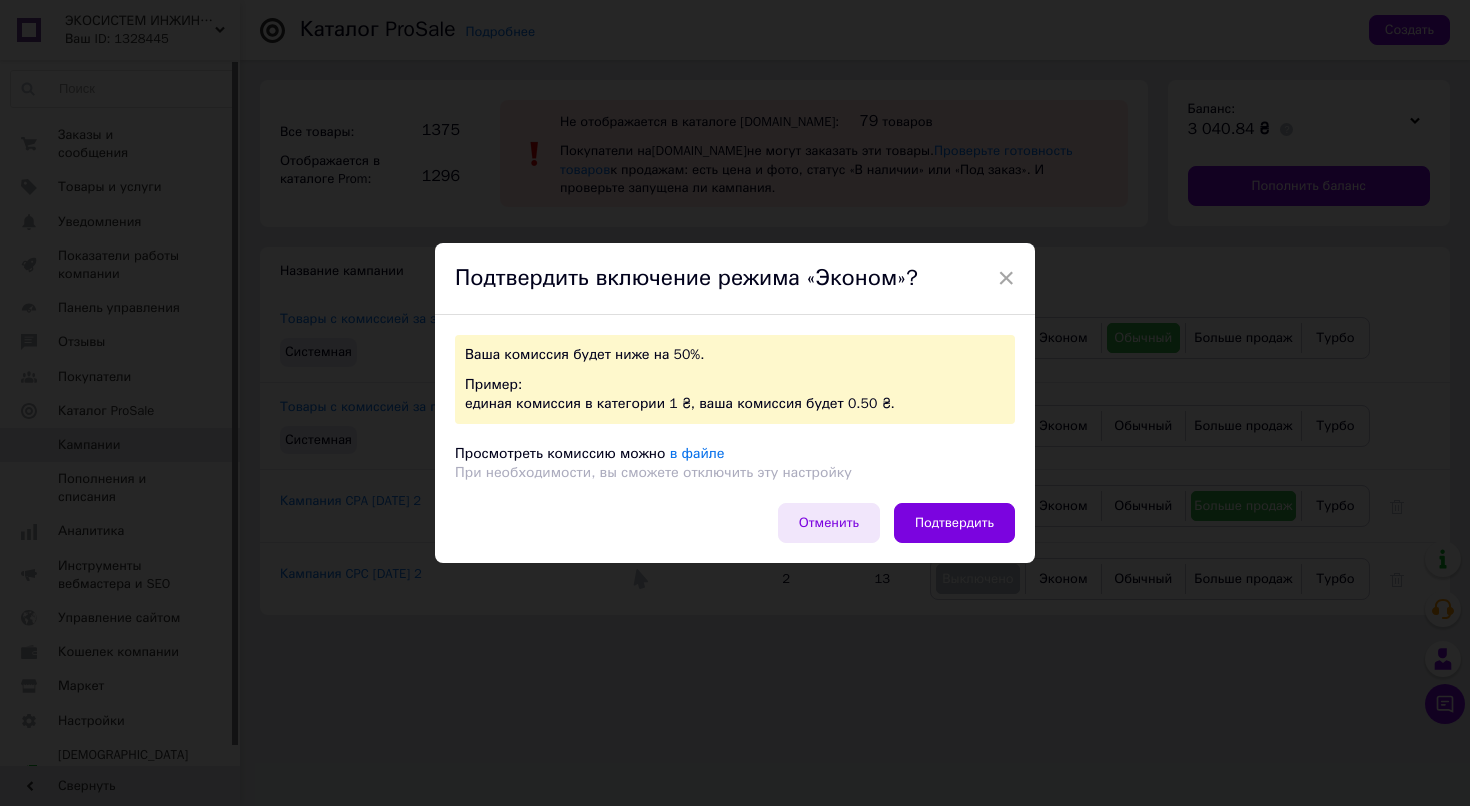 click on "Отменить" at bounding box center (829, 523) 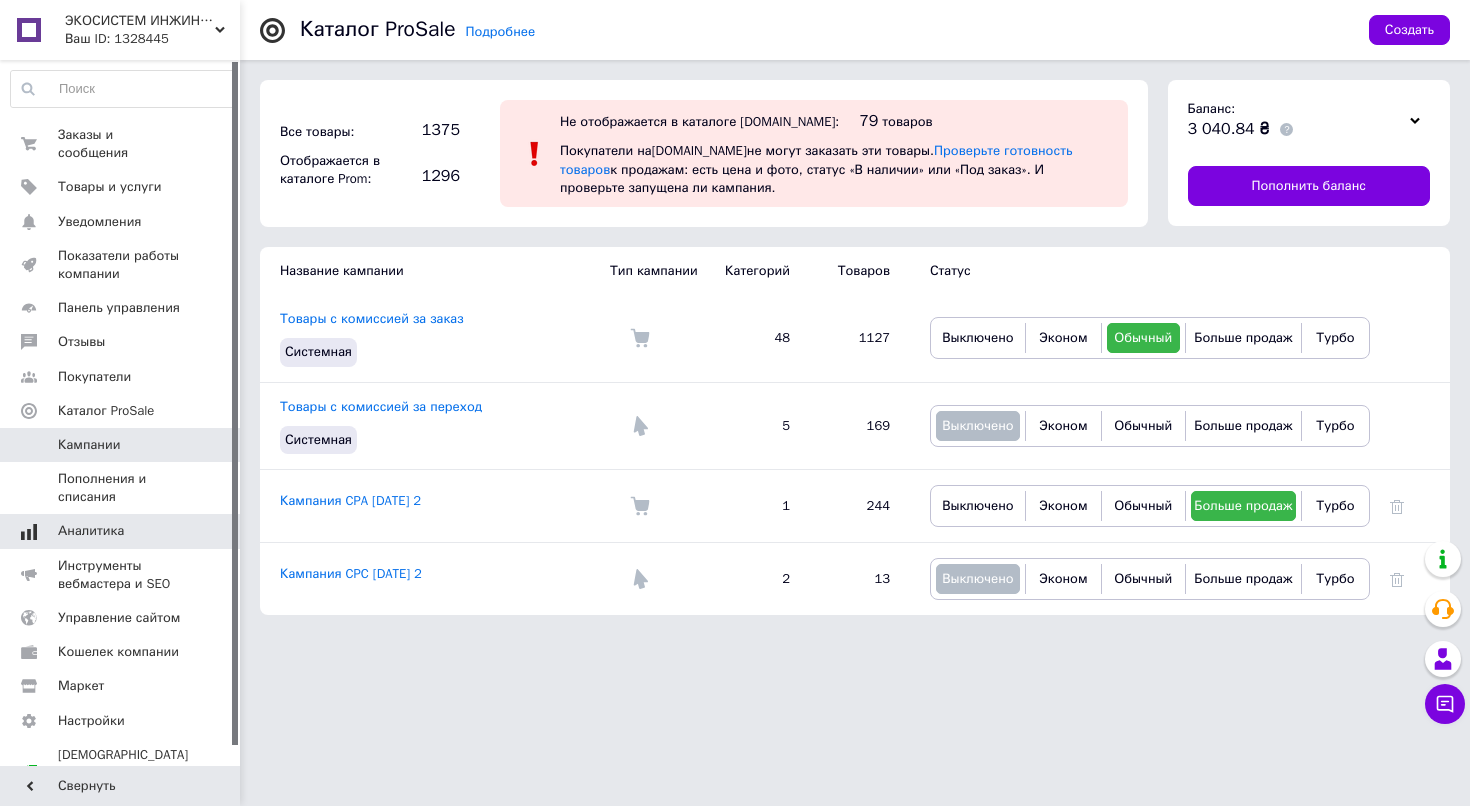 click on "Аналитика" at bounding box center (91, 531) 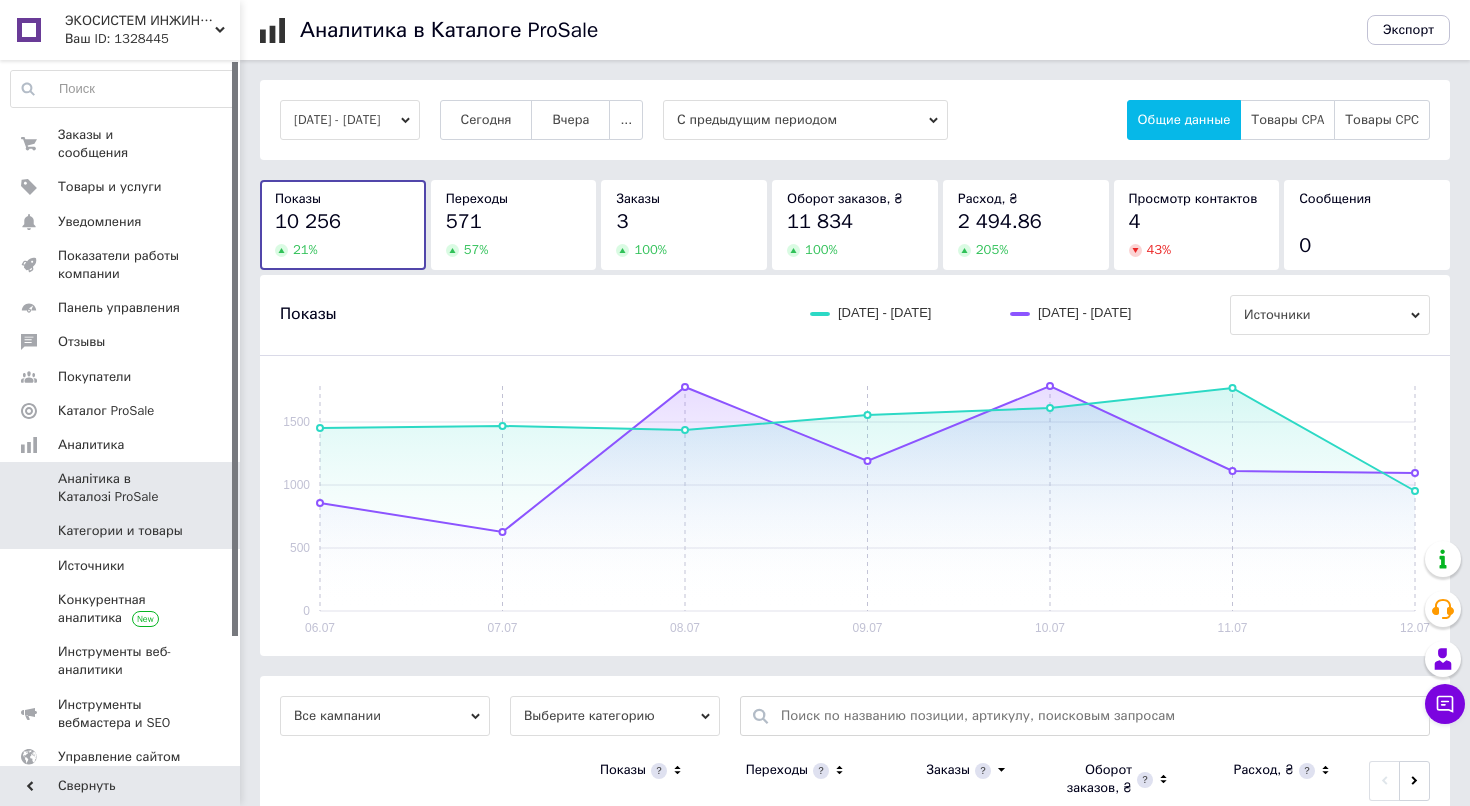 click on "Категории и товары" at bounding box center [123, 531] 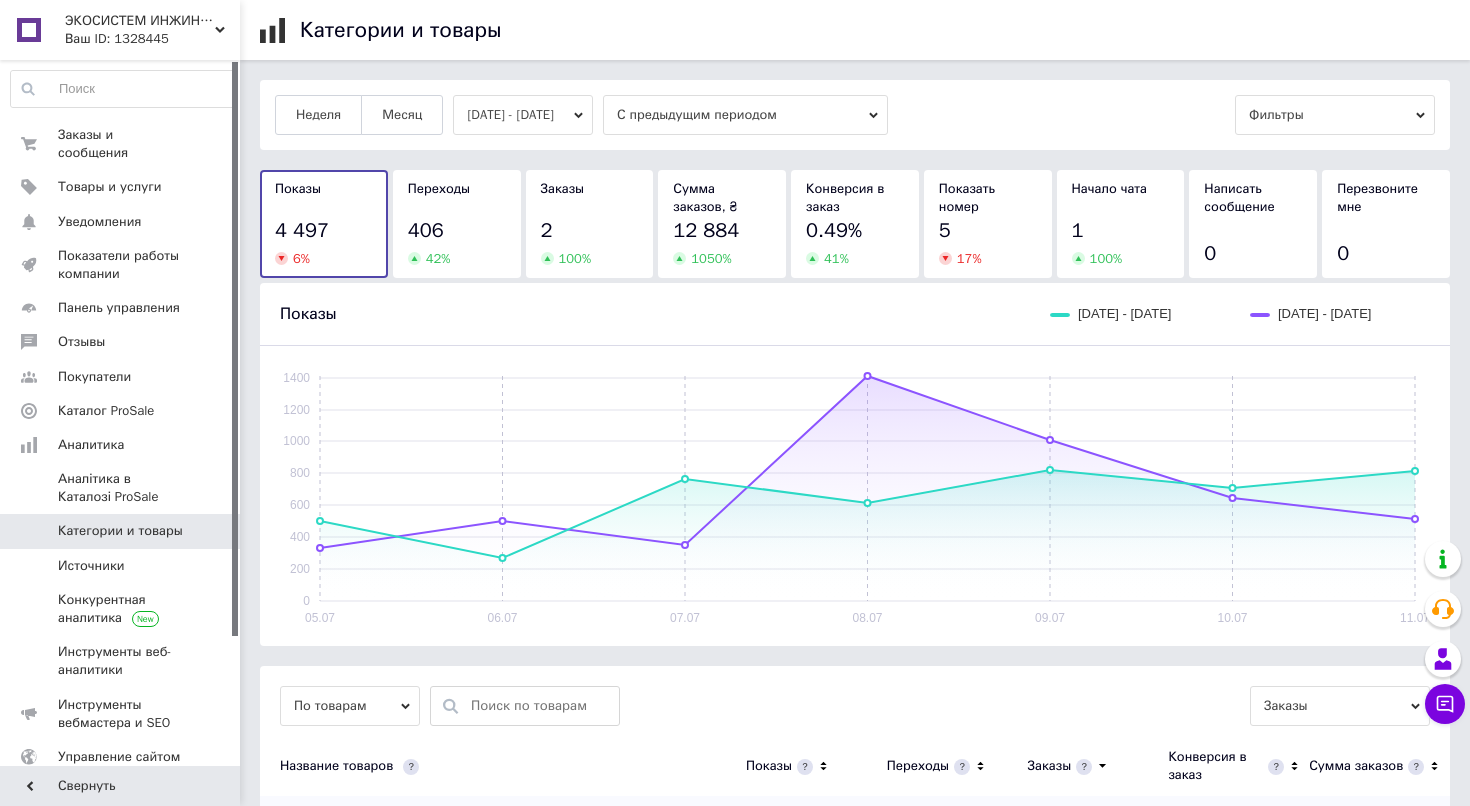 click on "2" at bounding box center [590, 231] 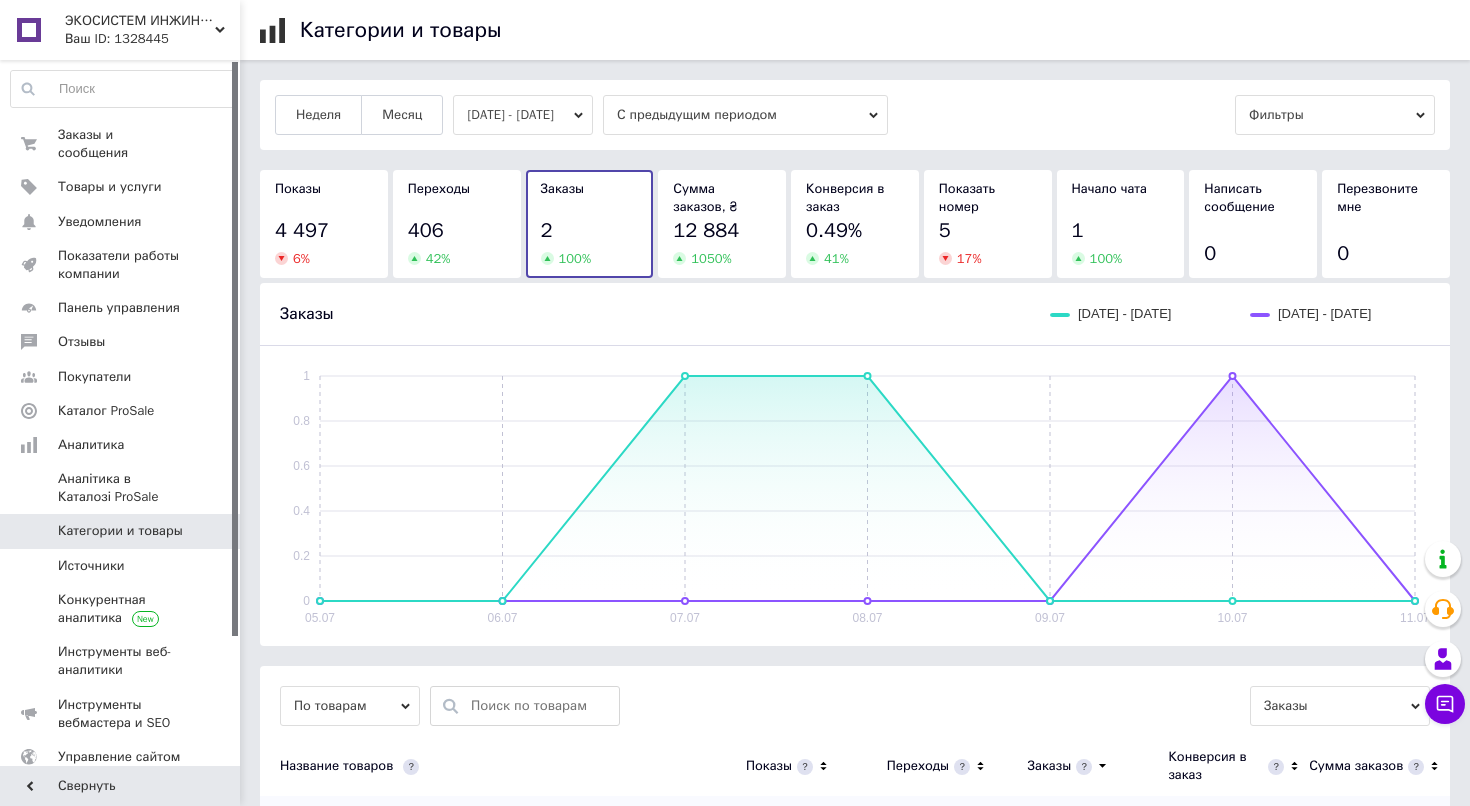 click on "Переходы 406 42 %" at bounding box center [457, 224] 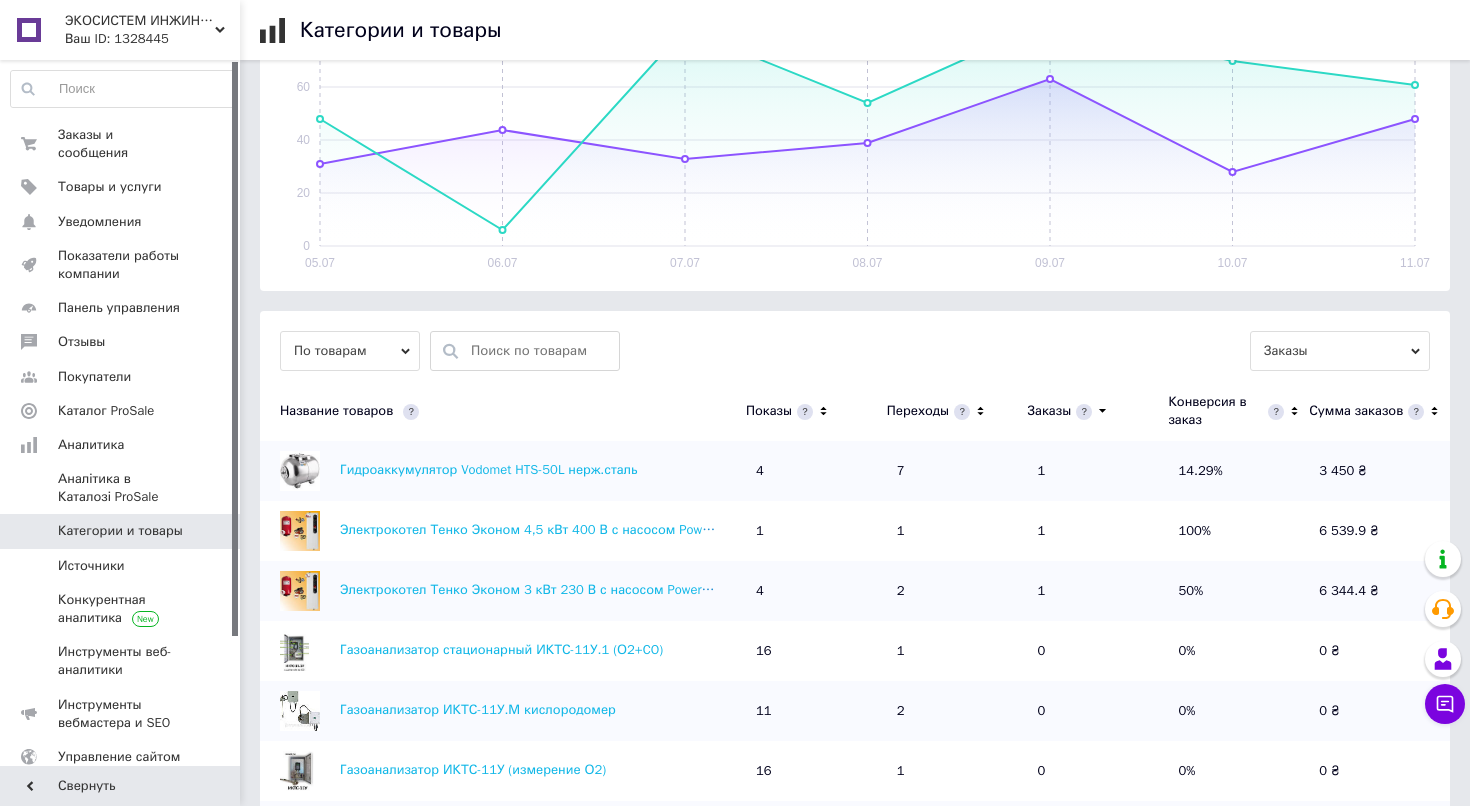 scroll, scrollTop: 357, scrollLeft: 0, axis: vertical 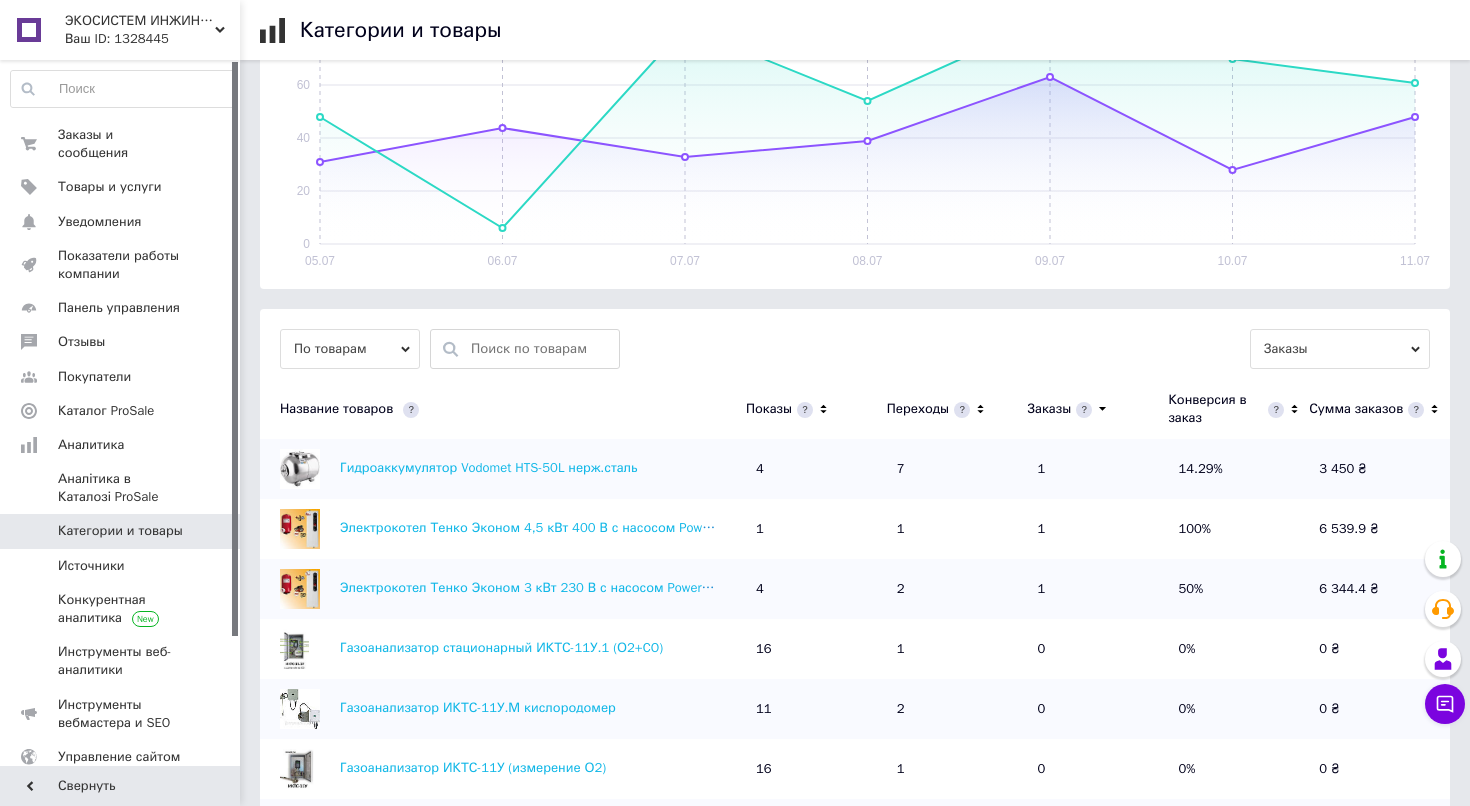 click 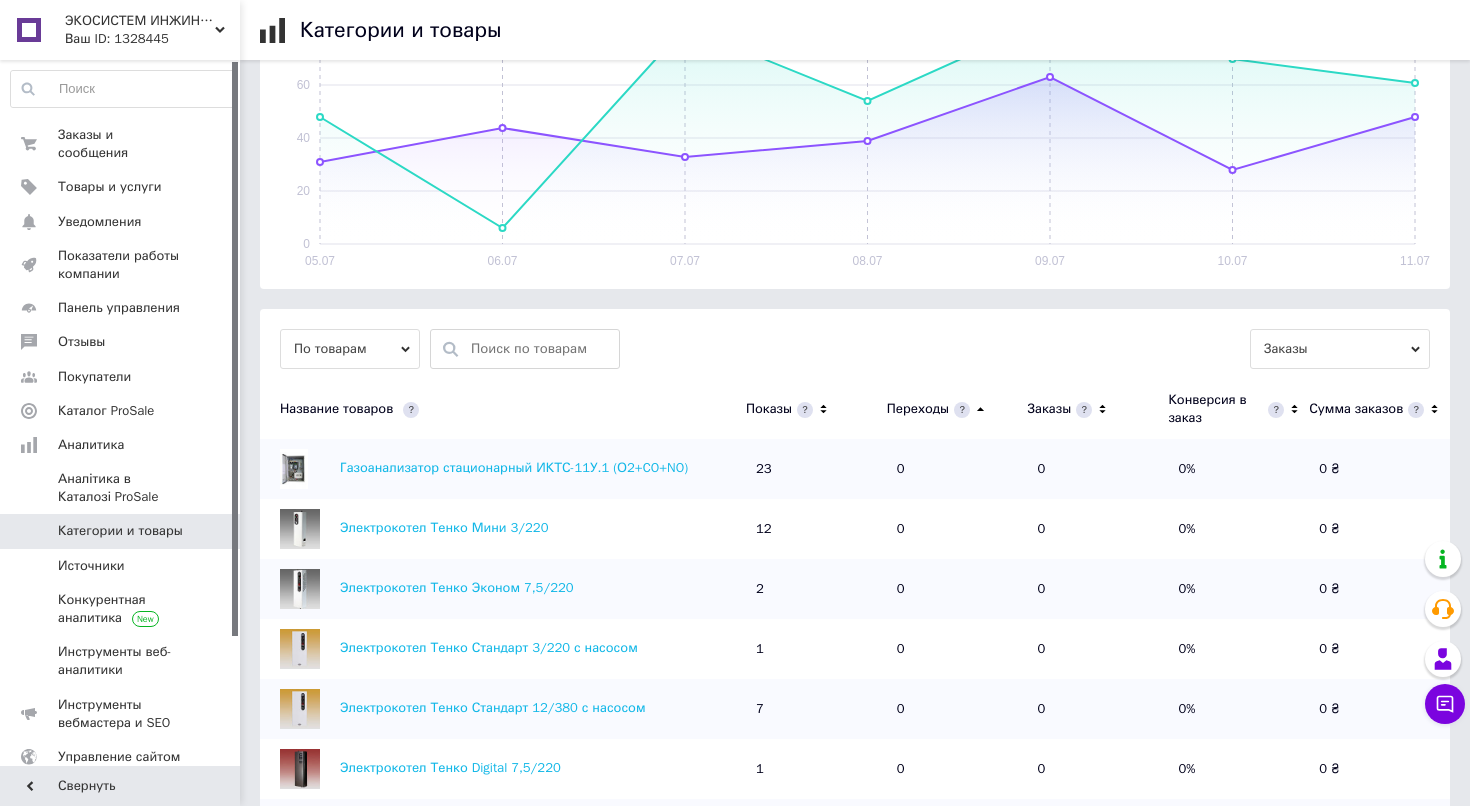 click 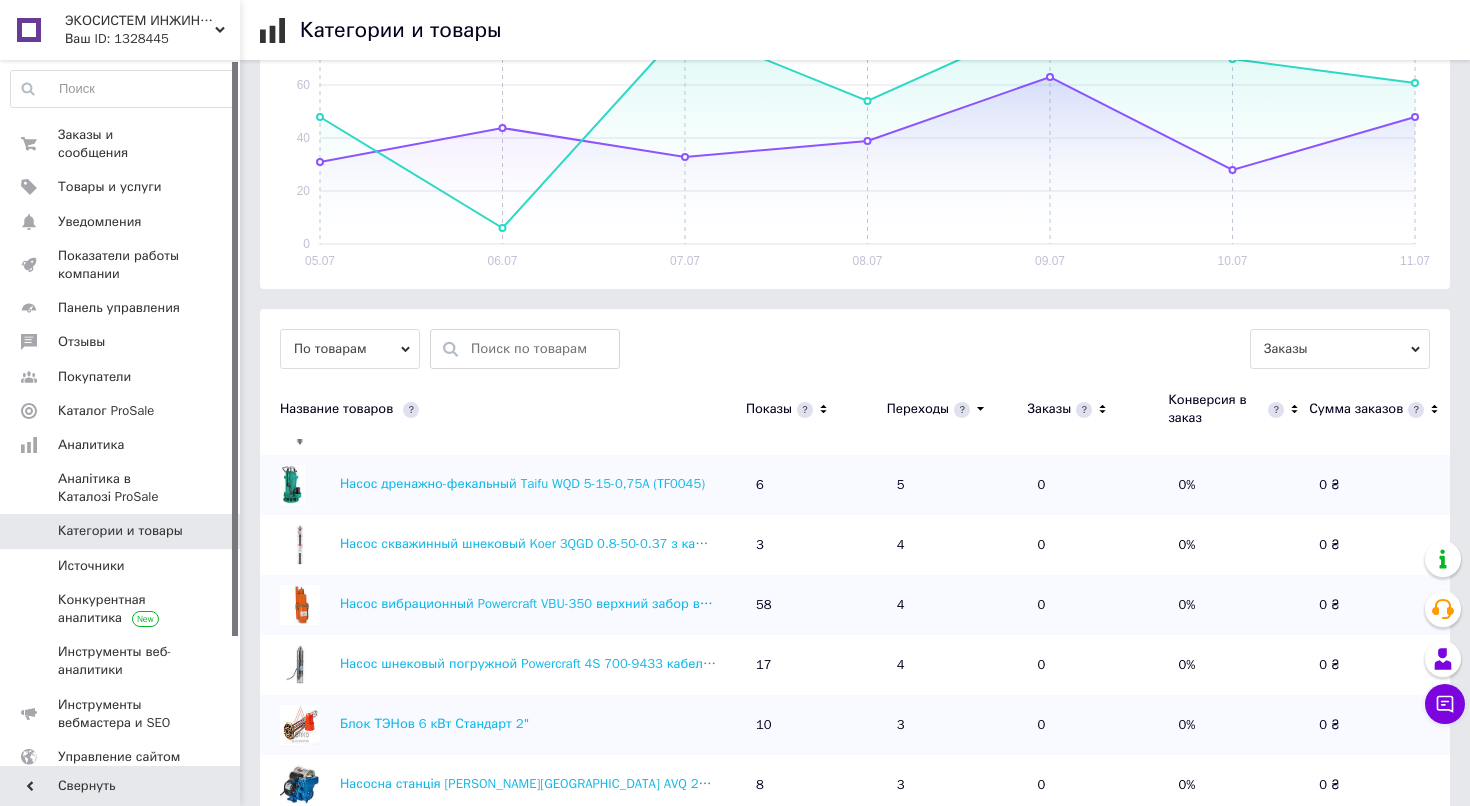 scroll, scrollTop: 584, scrollLeft: 0, axis: vertical 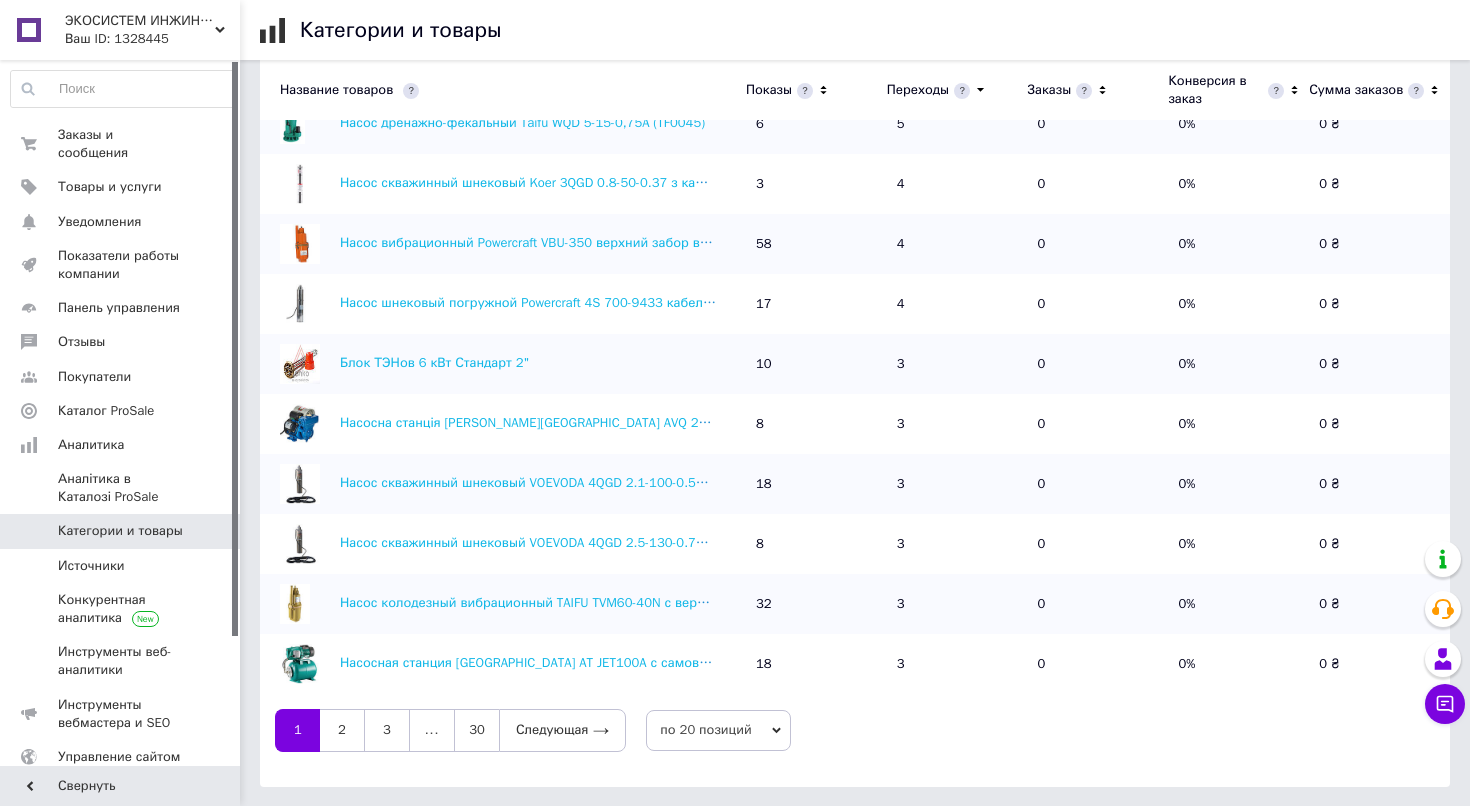 click on "по 20 позиций" at bounding box center [718, 730] 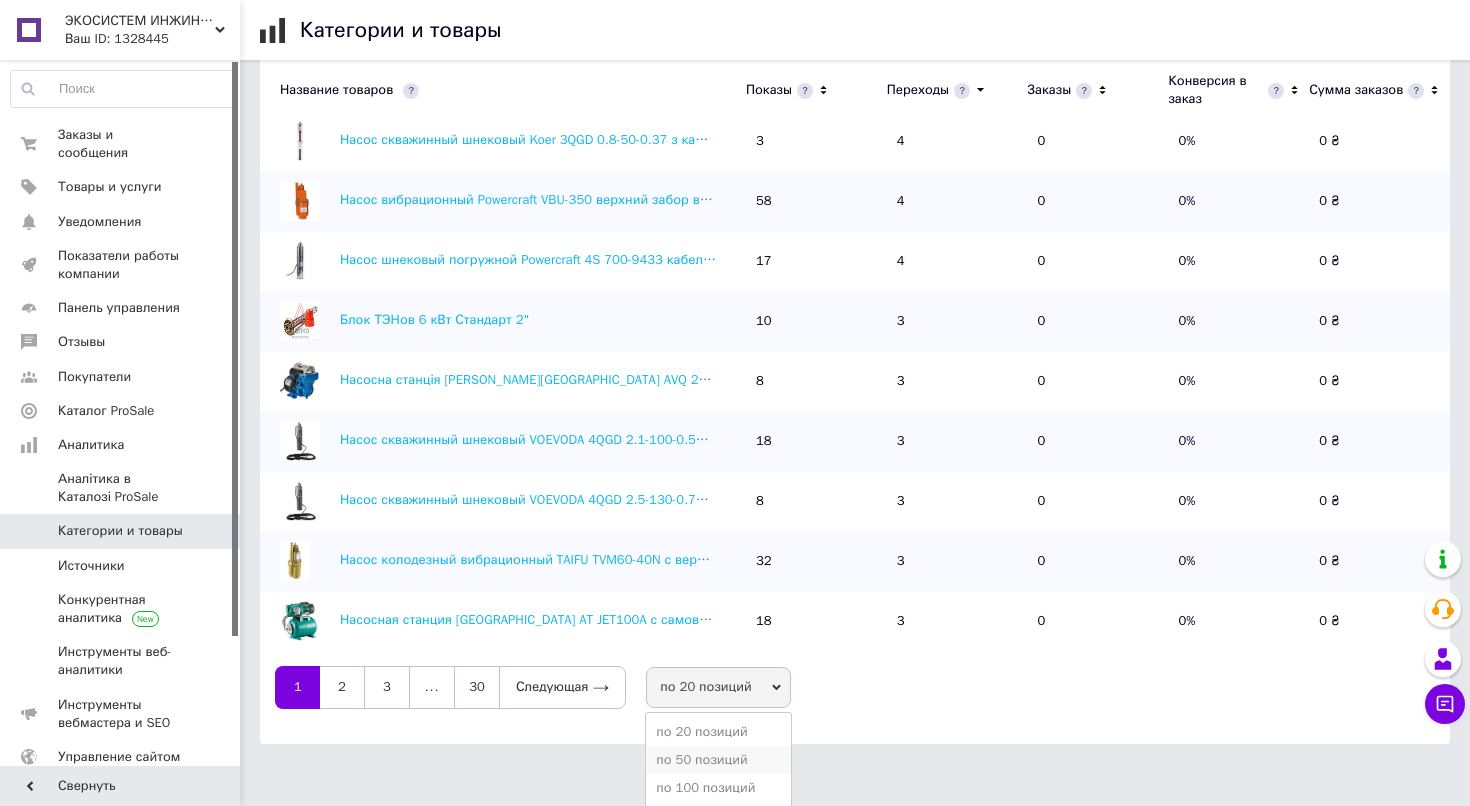 click on "по 50 позиций" at bounding box center (718, 760) 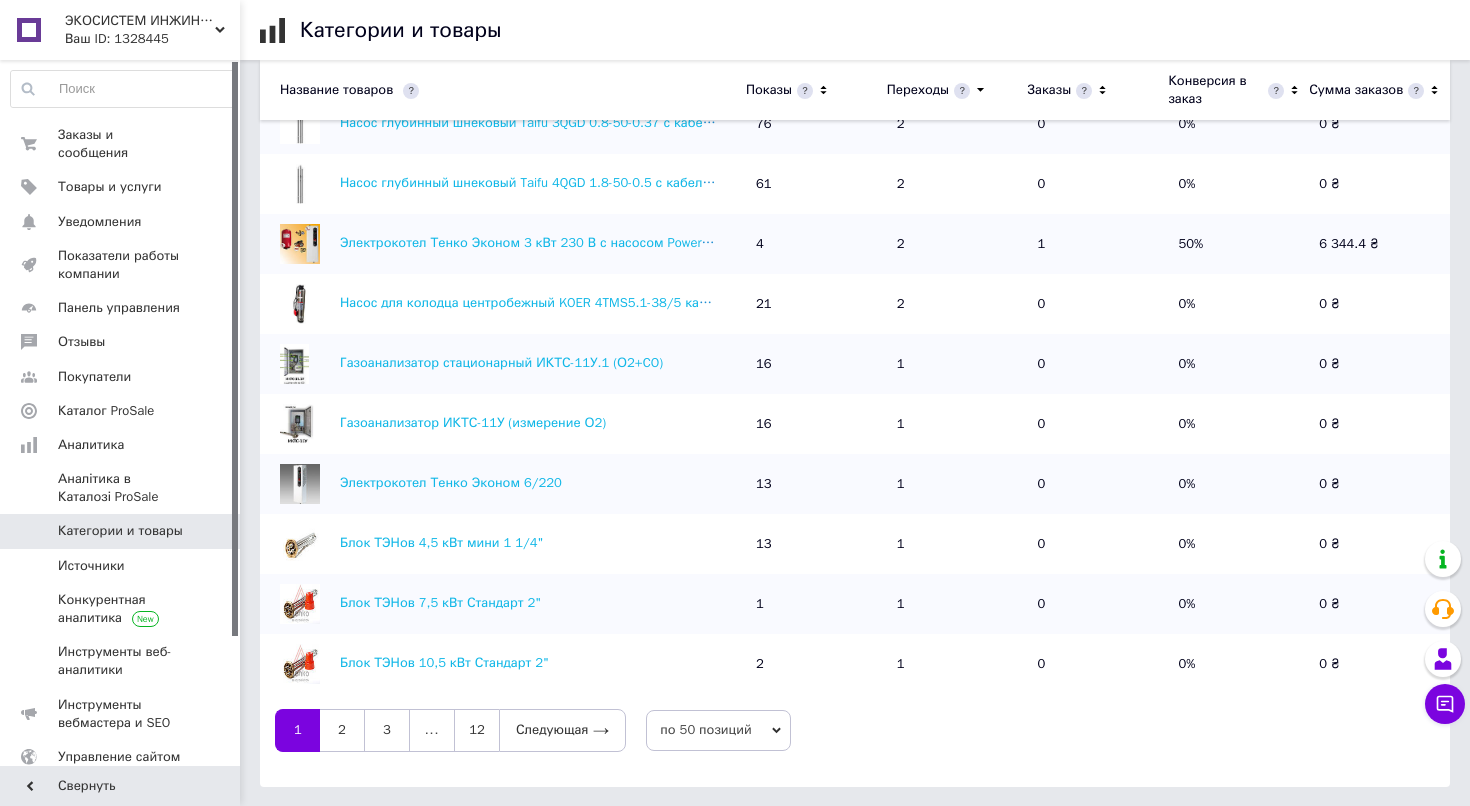 scroll, scrollTop: 2385, scrollLeft: 0, axis: vertical 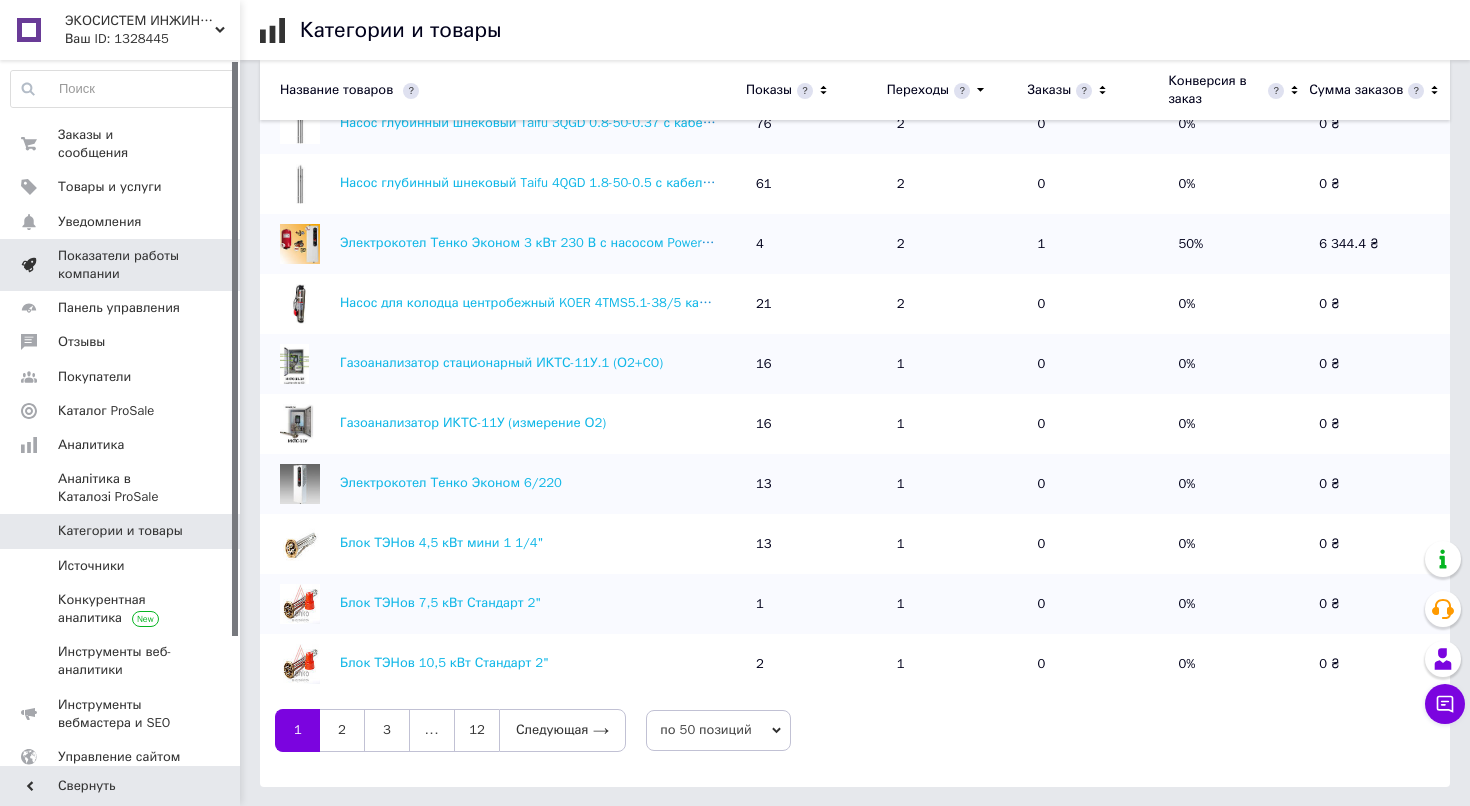 click on "Показатели работы компании" at bounding box center (121, 265) 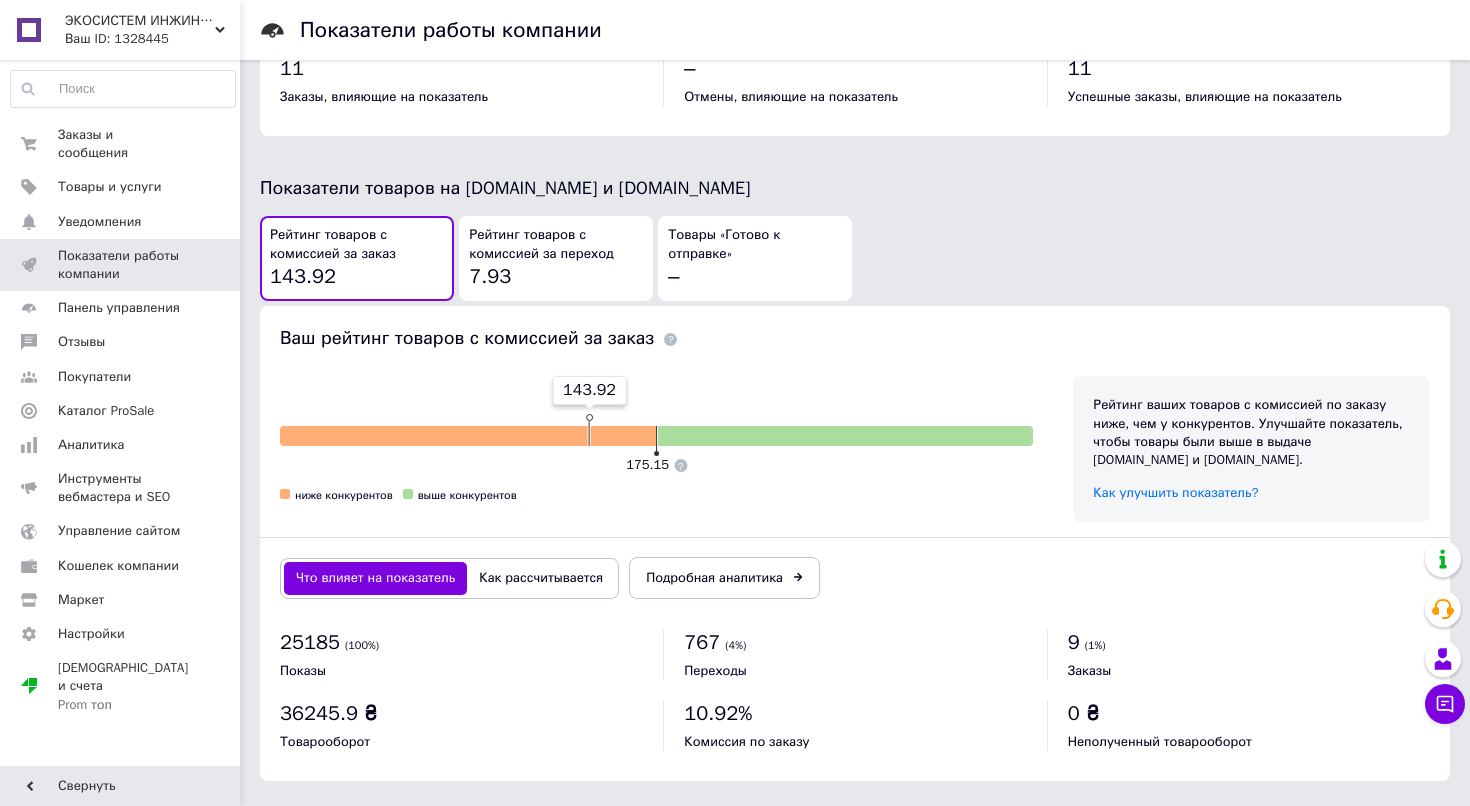 scroll, scrollTop: 967, scrollLeft: 0, axis: vertical 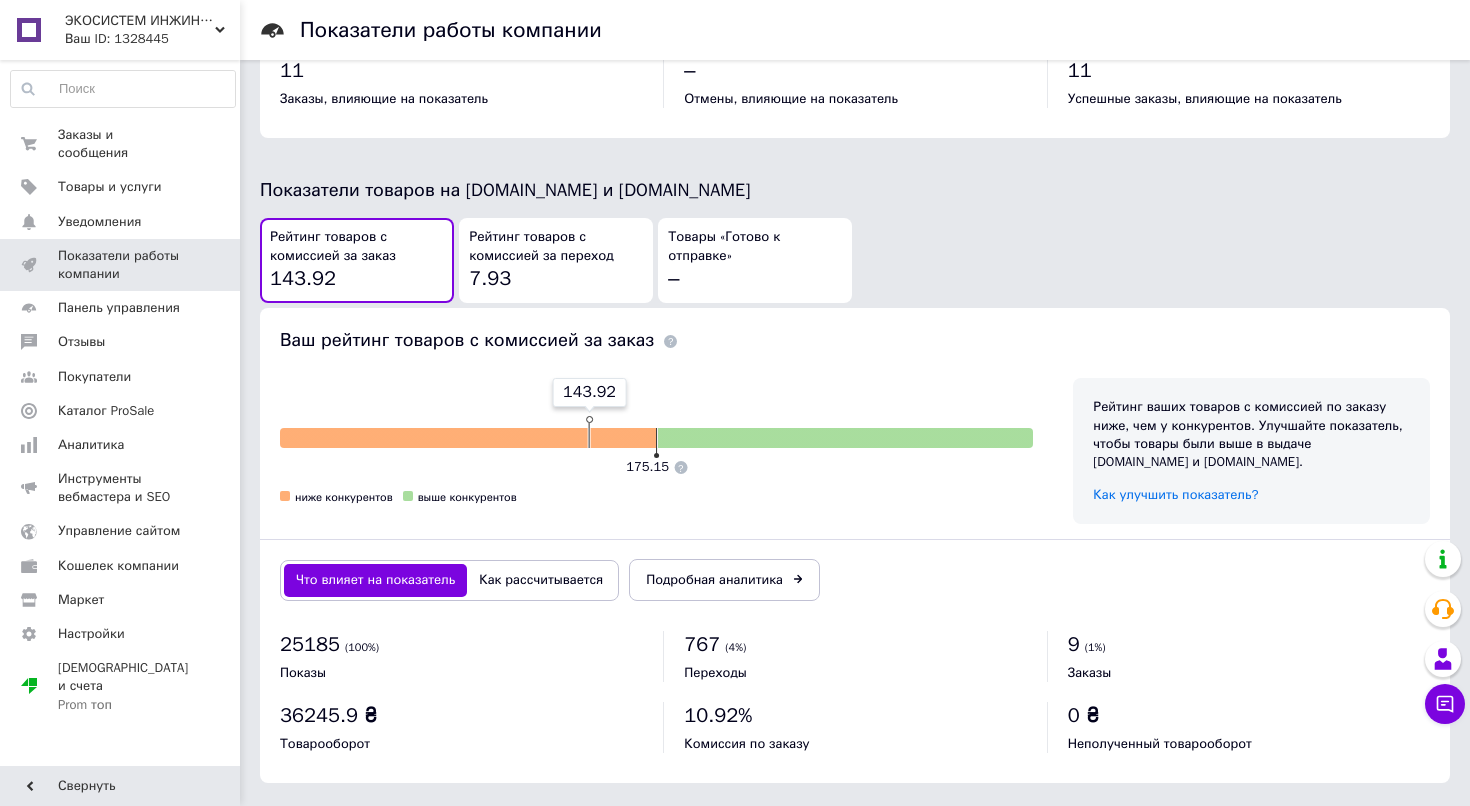 click on "Рейтинг товаров с комиссией за переход 7.93" at bounding box center [556, 260] 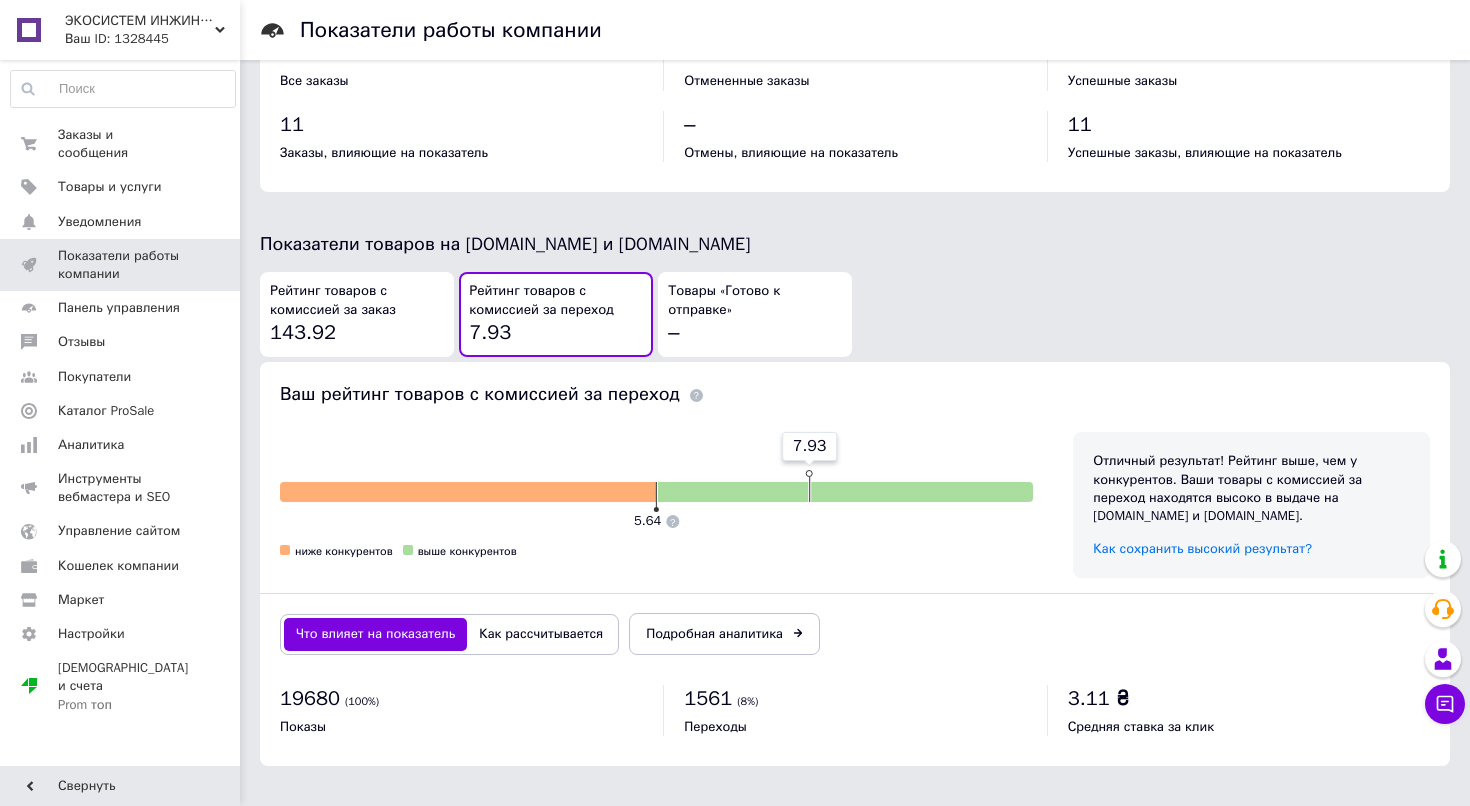 scroll, scrollTop: 896, scrollLeft: 0, axis: vertical 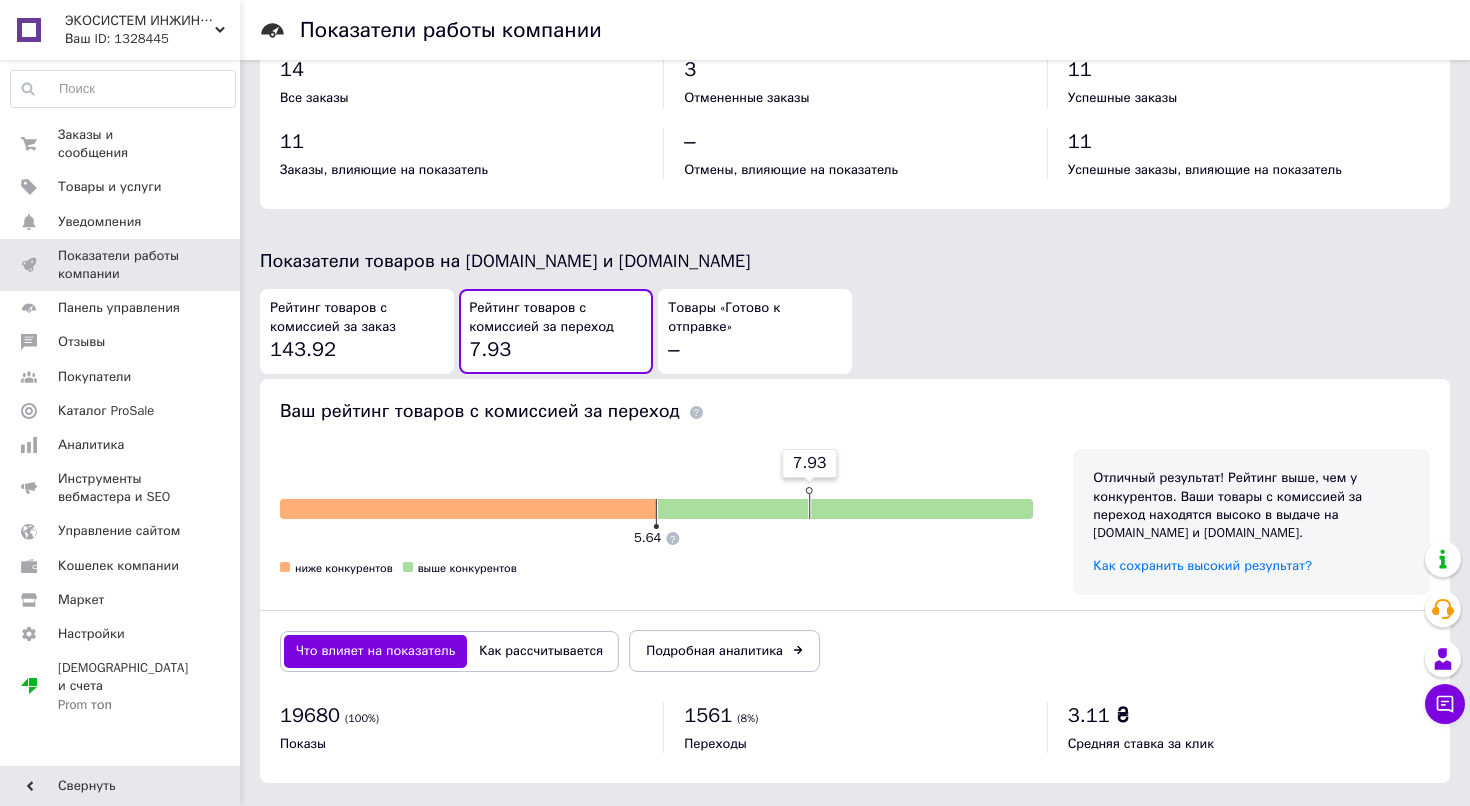 click on "Рейтинг товаров с комиссией за заказ" at bounding box center (357, 317) 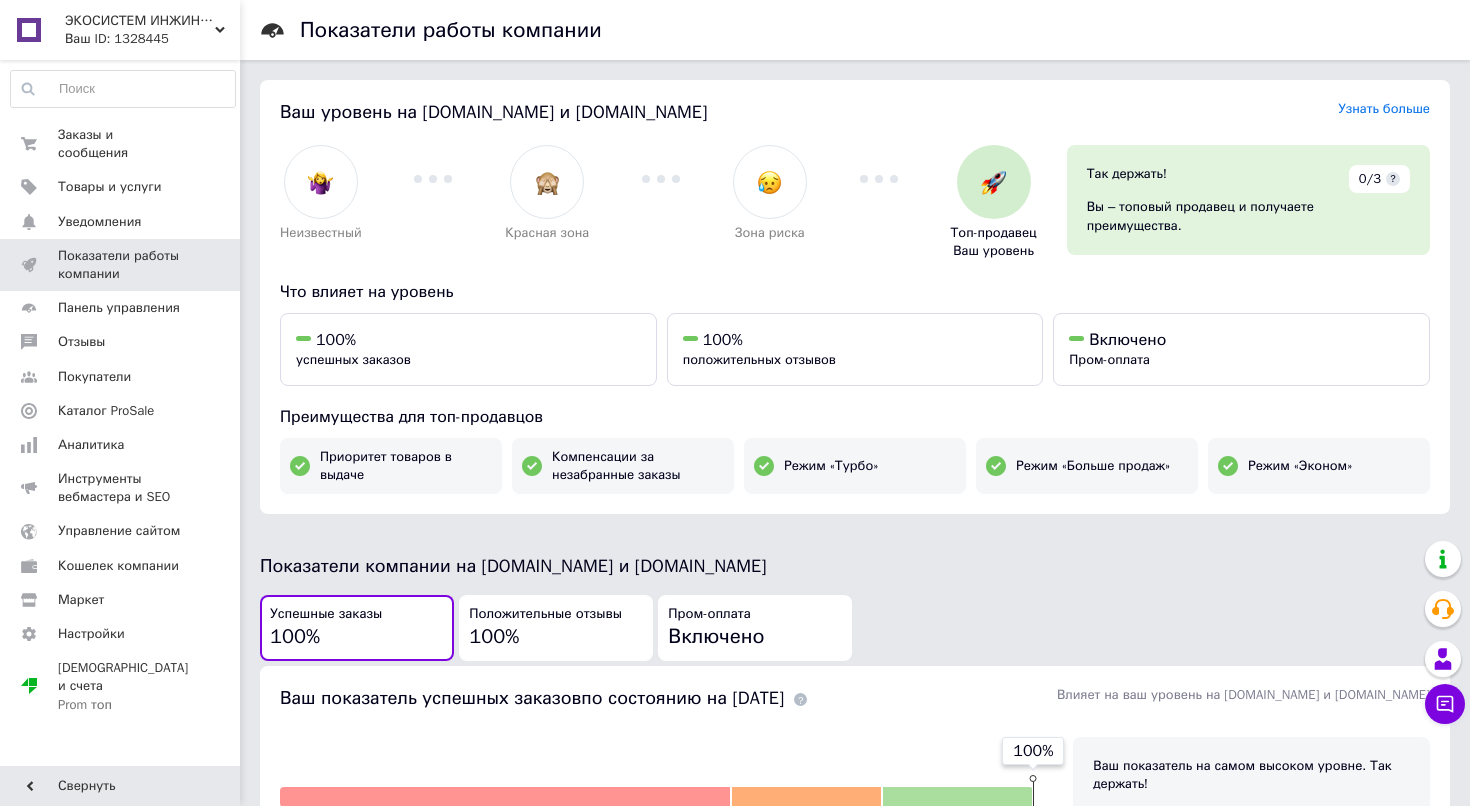 scroll, scrollTop: 0, scrollLeft: 0, axis: both 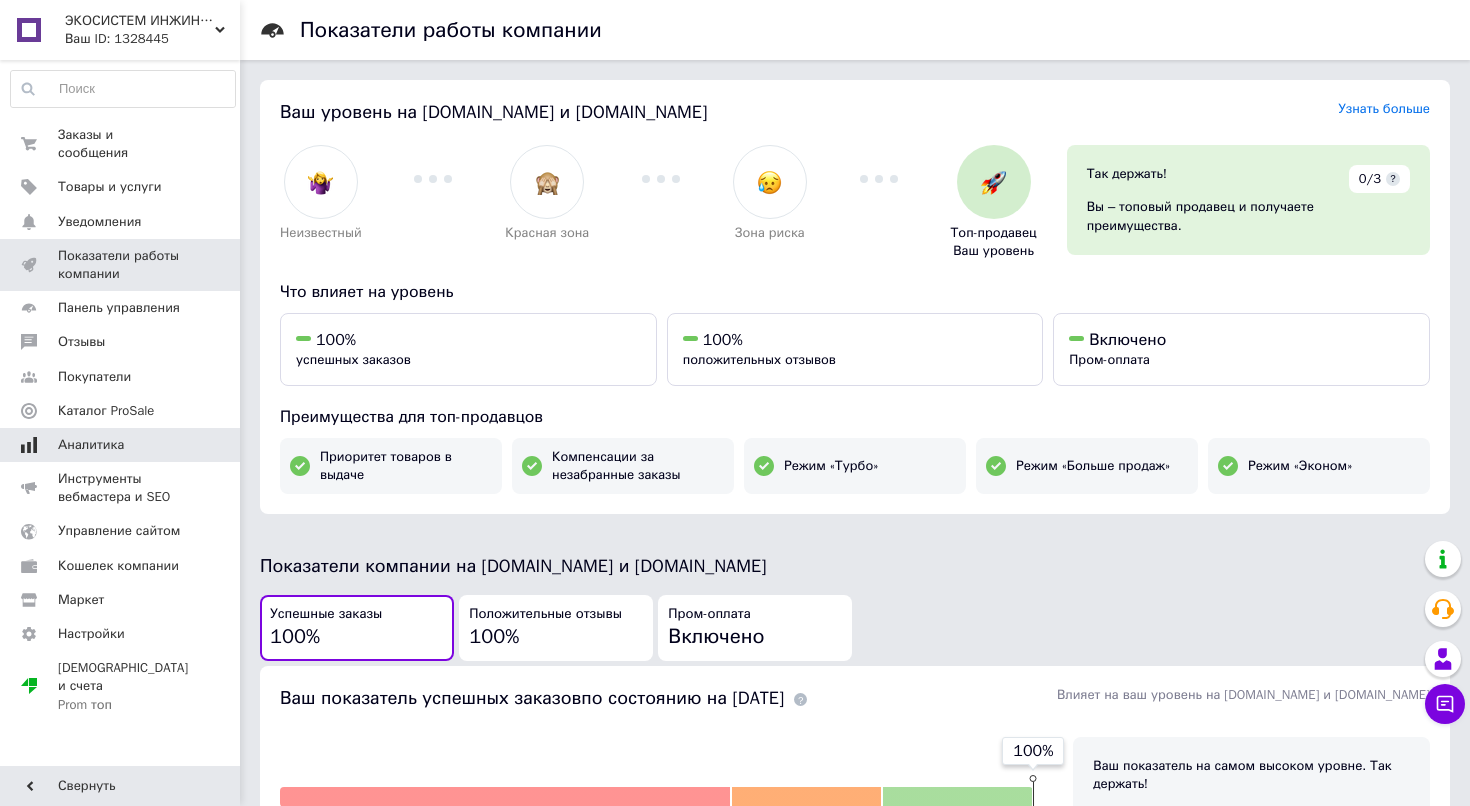 click on "Аналитика" at bounding box center [91, 445] 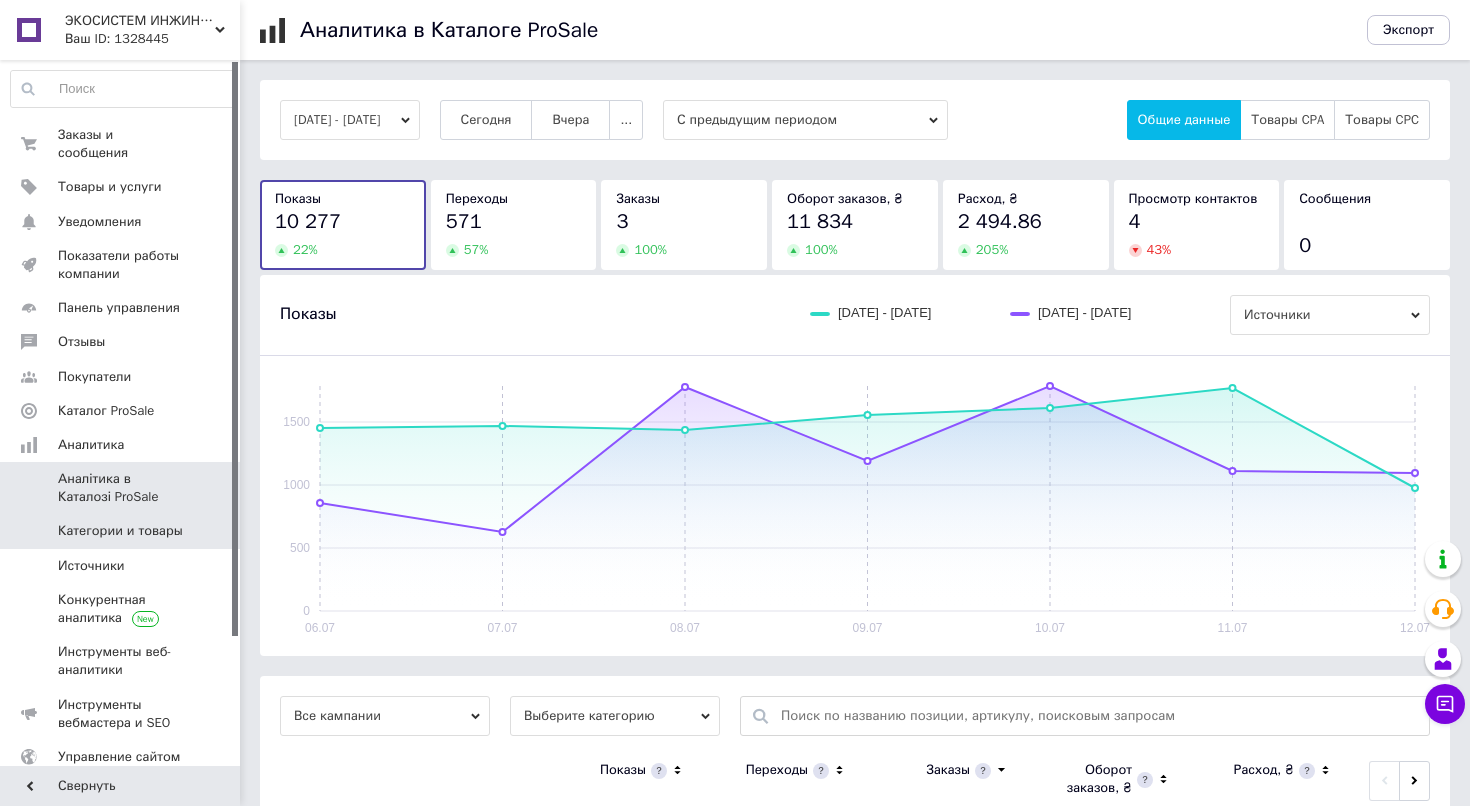 click on "Категории и товары" at bounding box center [123, 531] 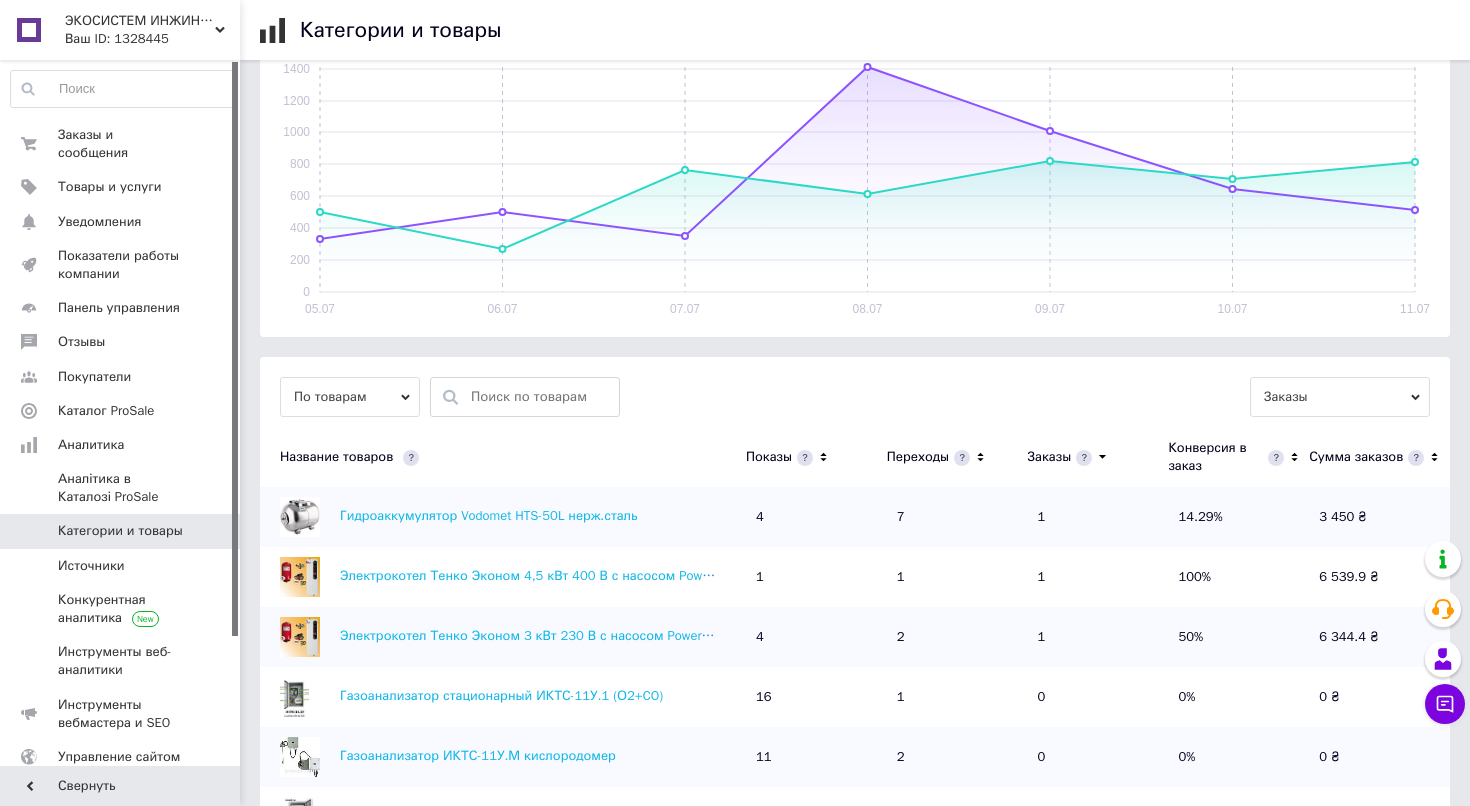 scroll, scrollTop: 314, scrollLeft: 0, axis: vertical 